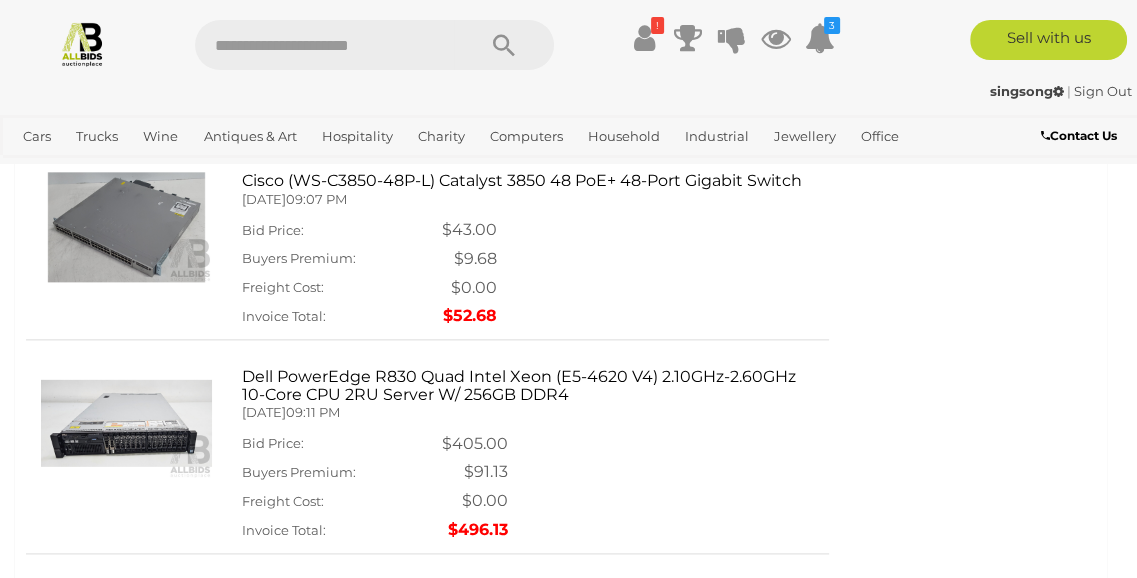 scroll, scrollTop: 1800, scrollLeft: 0, axis: vertical 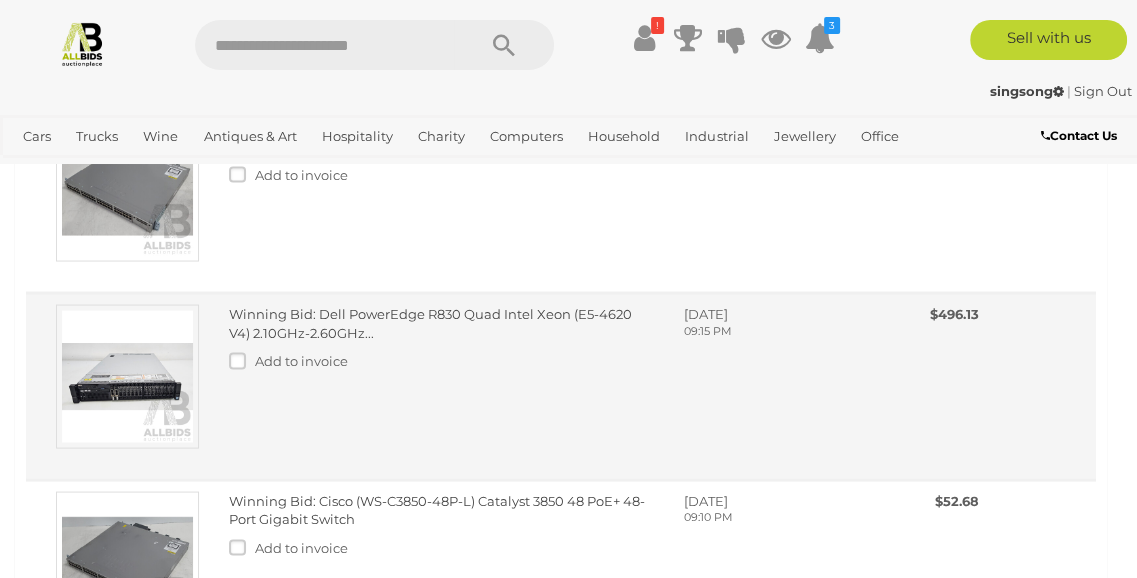 click on "Winning Bid: Dell PowerEdge R830 Quad Intel Xeon (E5-4620 V4) 2.10GHz-2.60GHz..." at bounding box center (430, 322) 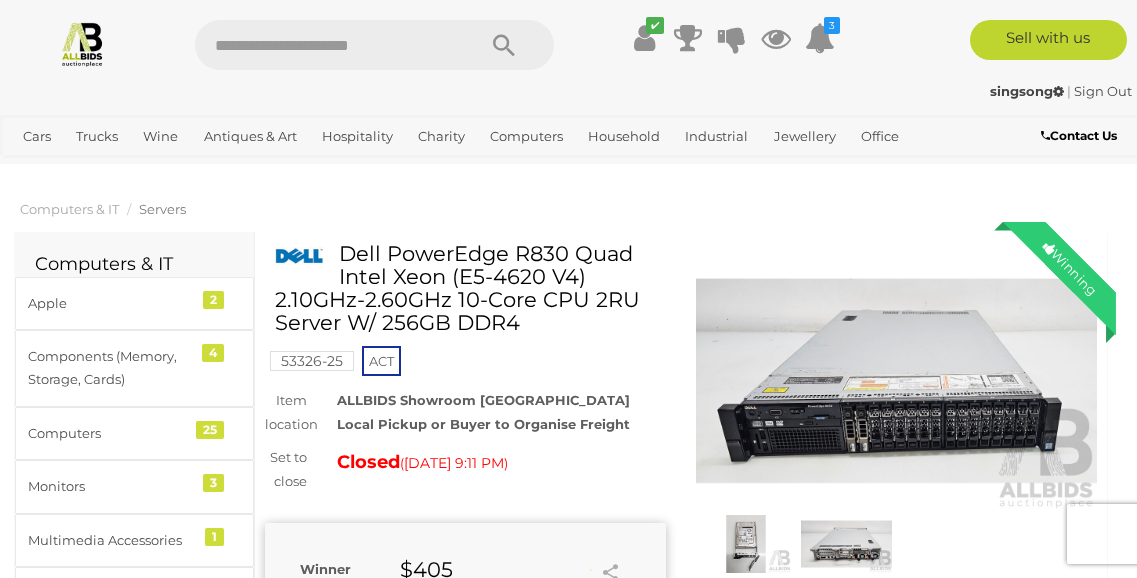 scroll, scrollTop: 0, scrollLeft: 0, axis: both 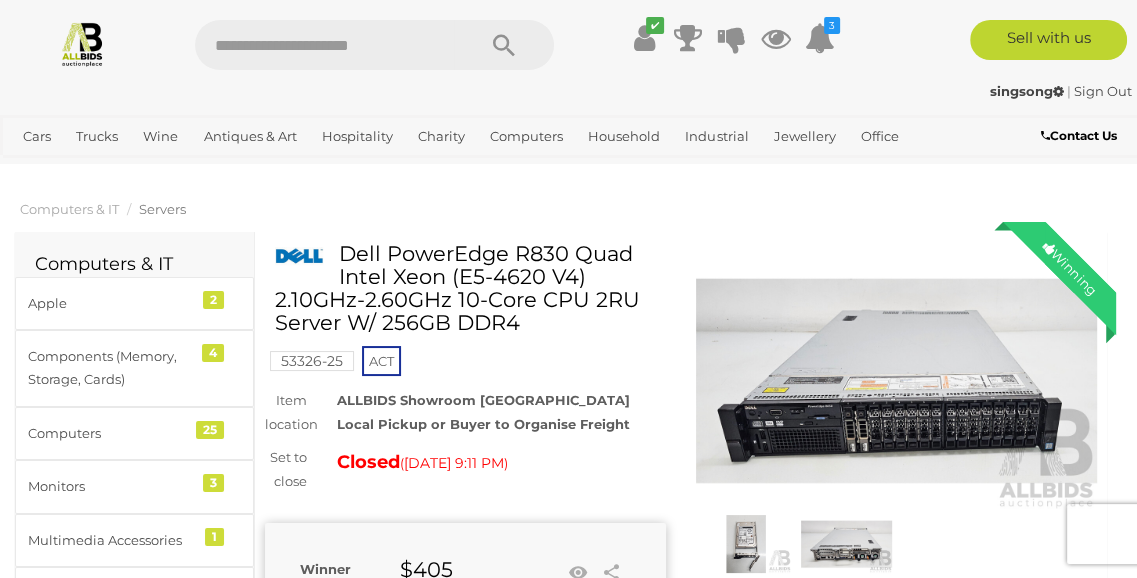 click at bounding box center [846, 544] 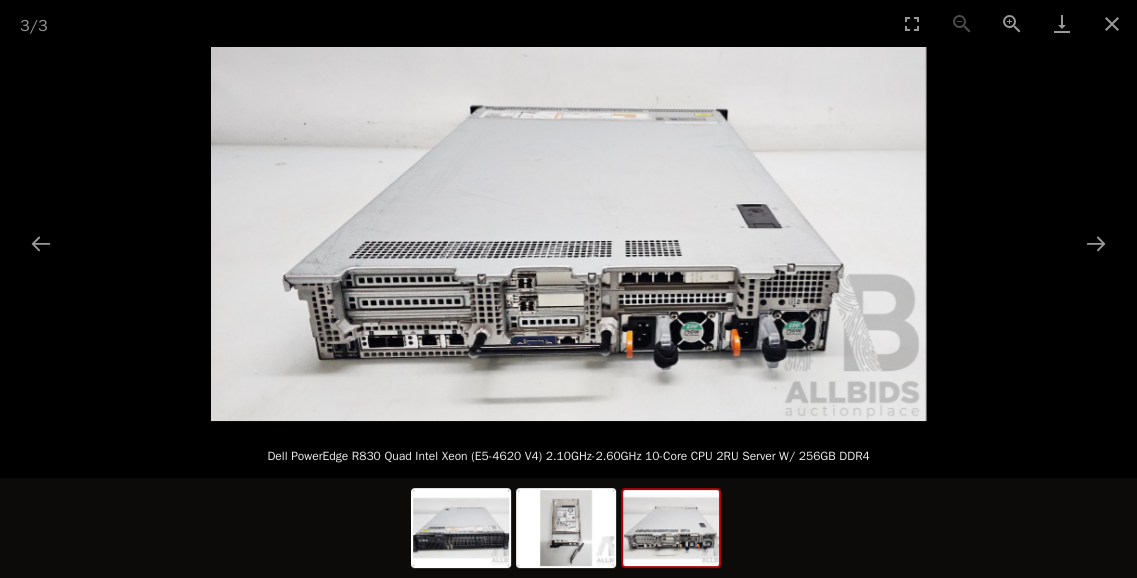 click at bounding box center (568, 234) 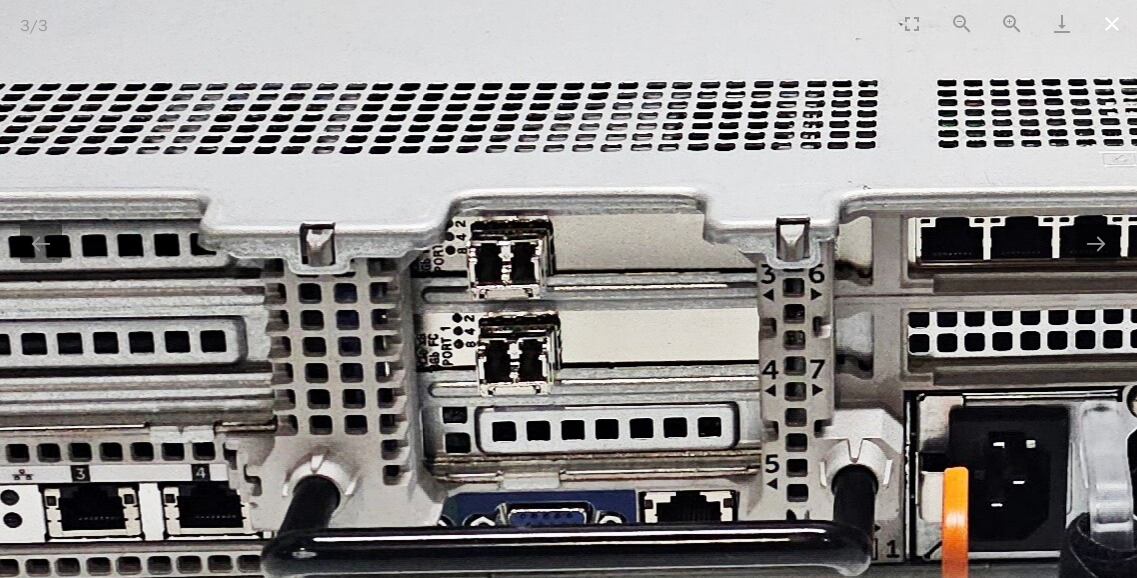 click at bounding box center [1112, 23] 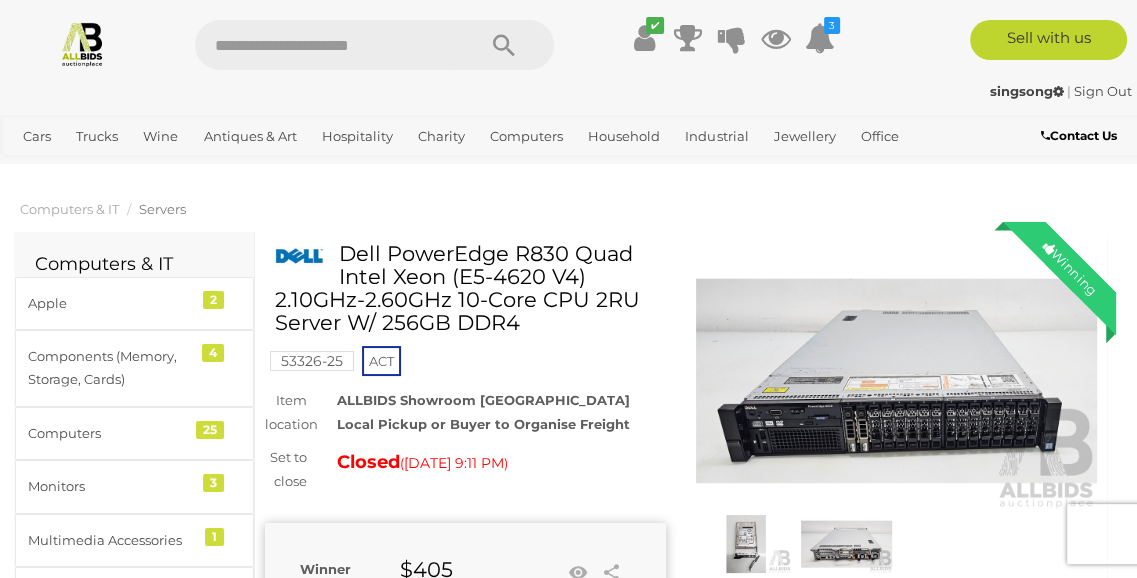 click at bounding box center [746, 544] 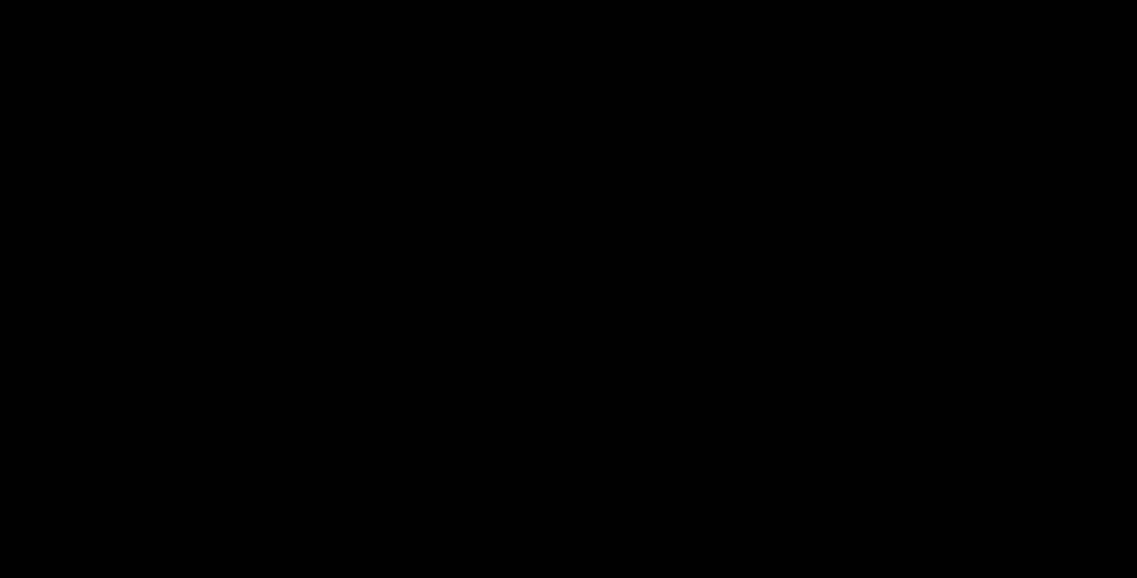 click on "2  /
3
Dell PowerEdge R830 Quad Intel Xeon (E5-4620 V4) 2.10GHz-2.60GHz 10-Core CPU 2RU Server W/ 256GB DDR4" at bounding box center [568, 289] 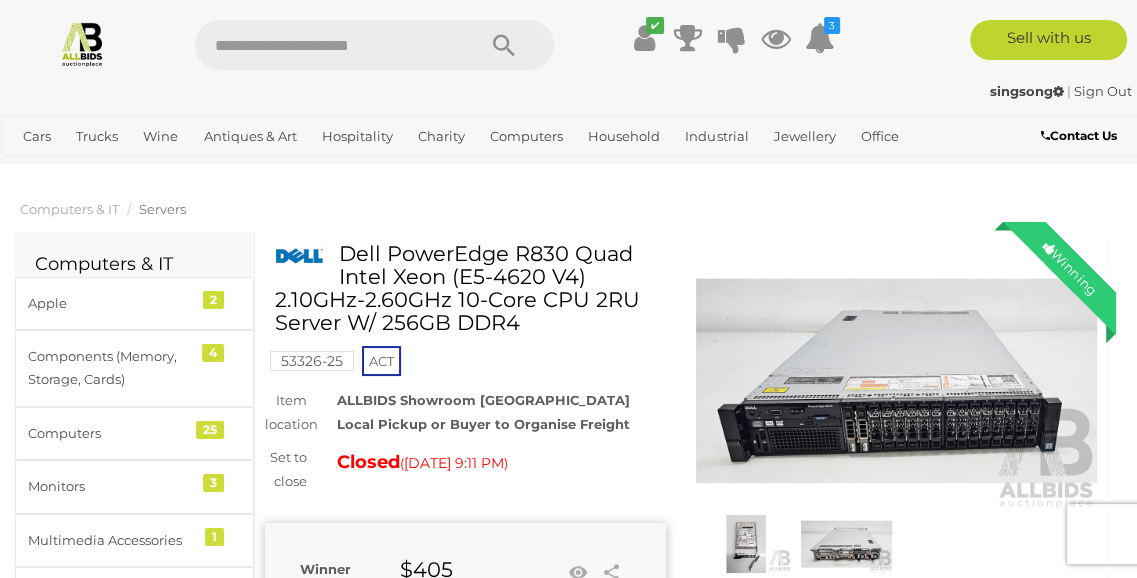 click at bounding box center (746, 544) 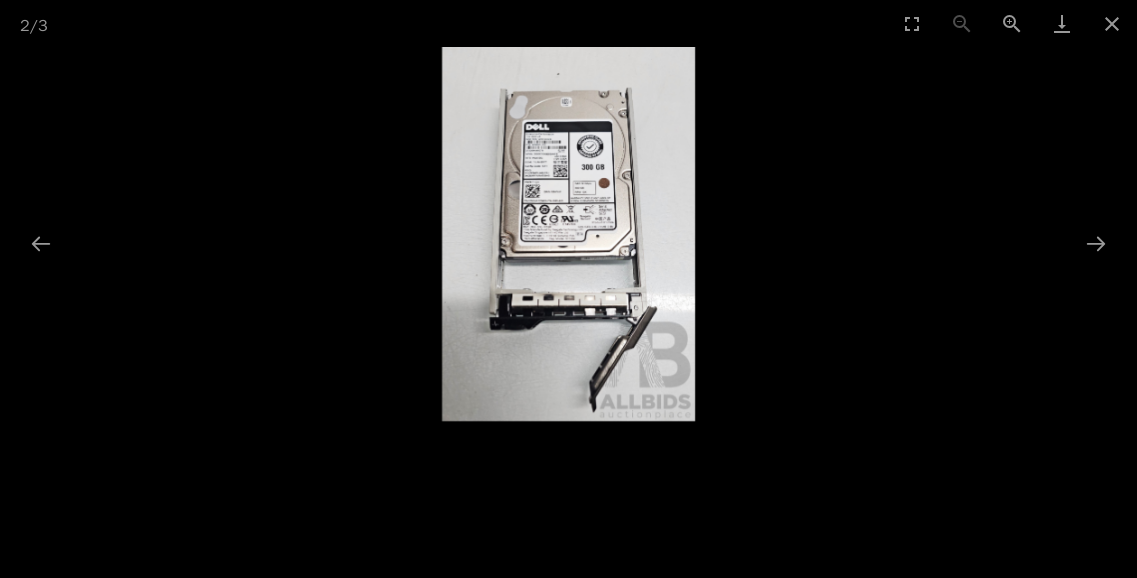 click on "Dell PowerEdge R830 Quad Intel Xeon (E5-4620 V4) 2.10GHz-2.60GHz 10-Core CPU 2RU Server W/ 256GB DDR4" at bounding box center [568, 606] 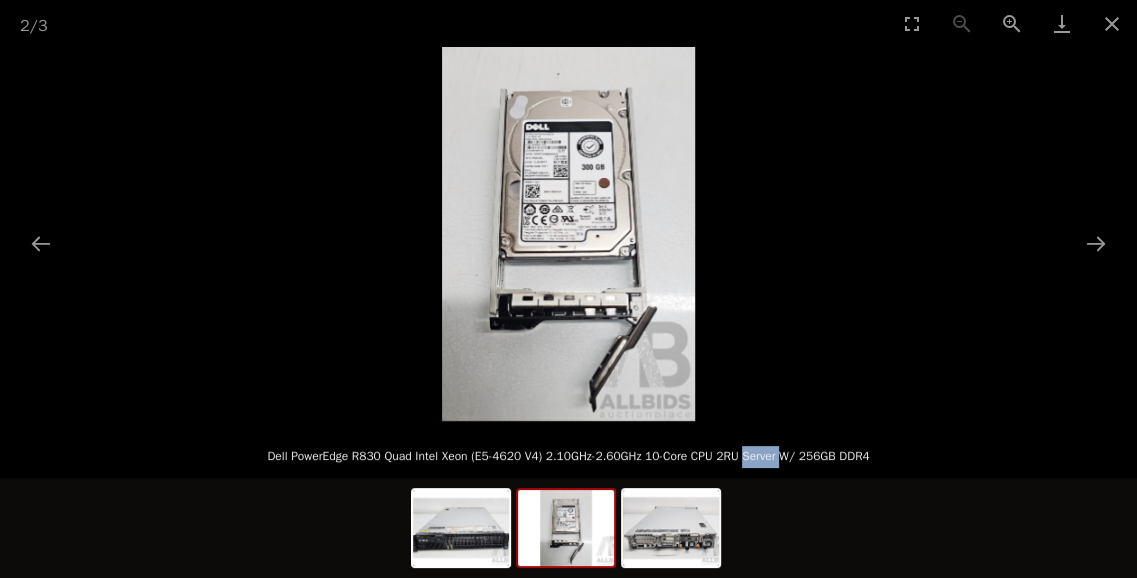 click at bounding box center [568, 234] 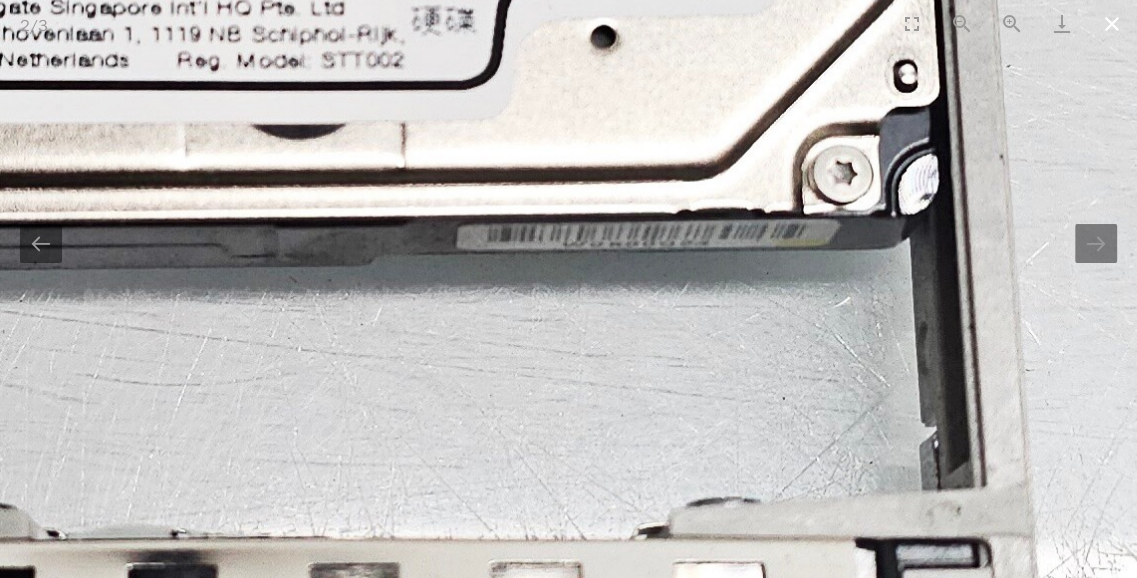 click at bounding box center (1112, 23) 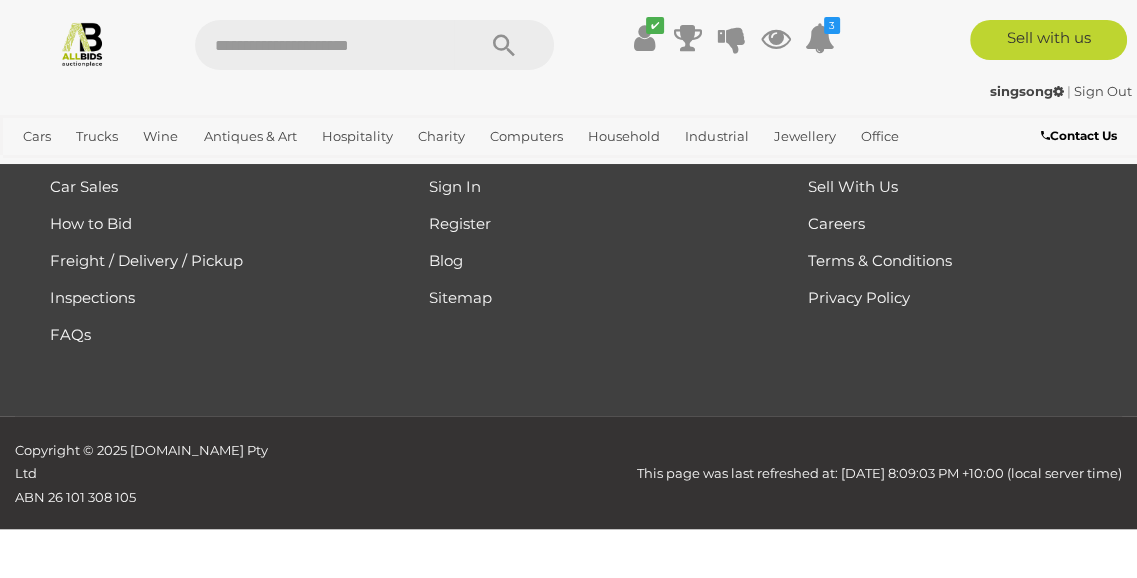 scroll, scrollTop: 2518, scrollLeft: 0, axis: vertical 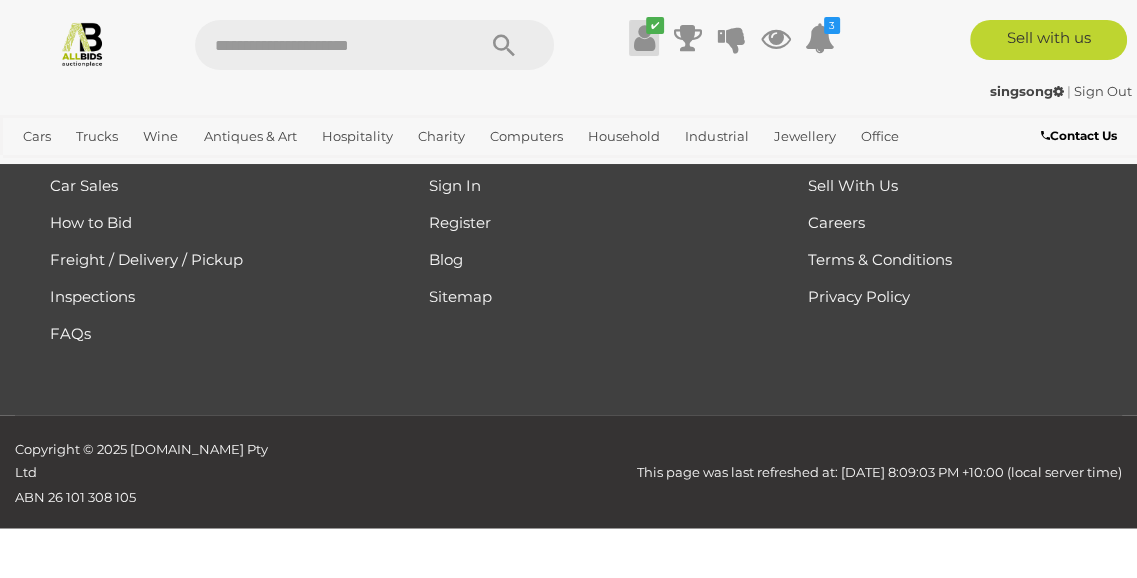 click at bounding box center [644, 38] 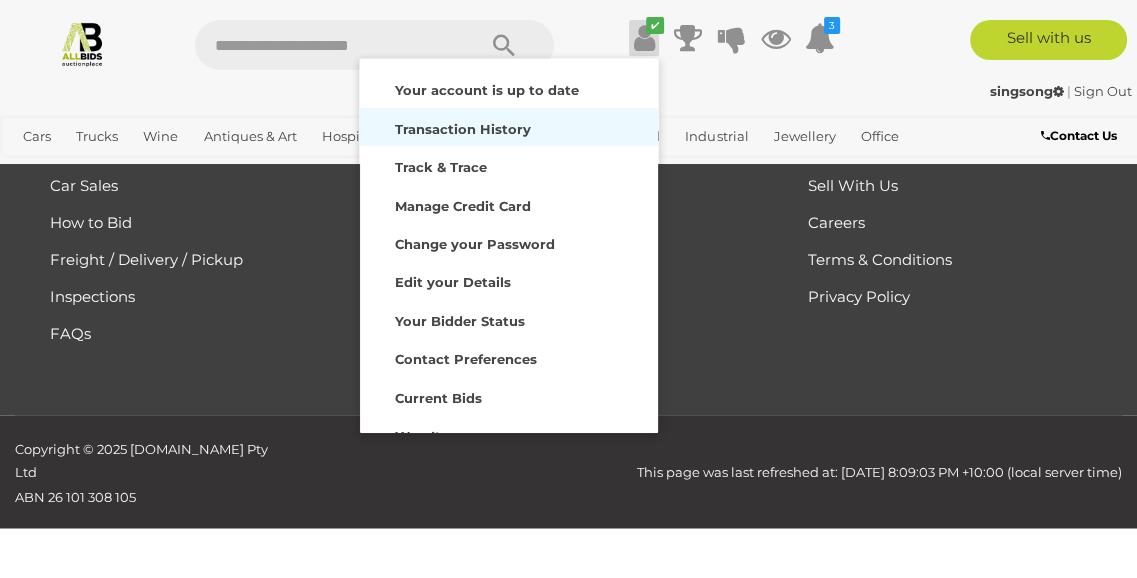 click on "Transaction History" at bounding box center (463, 129) 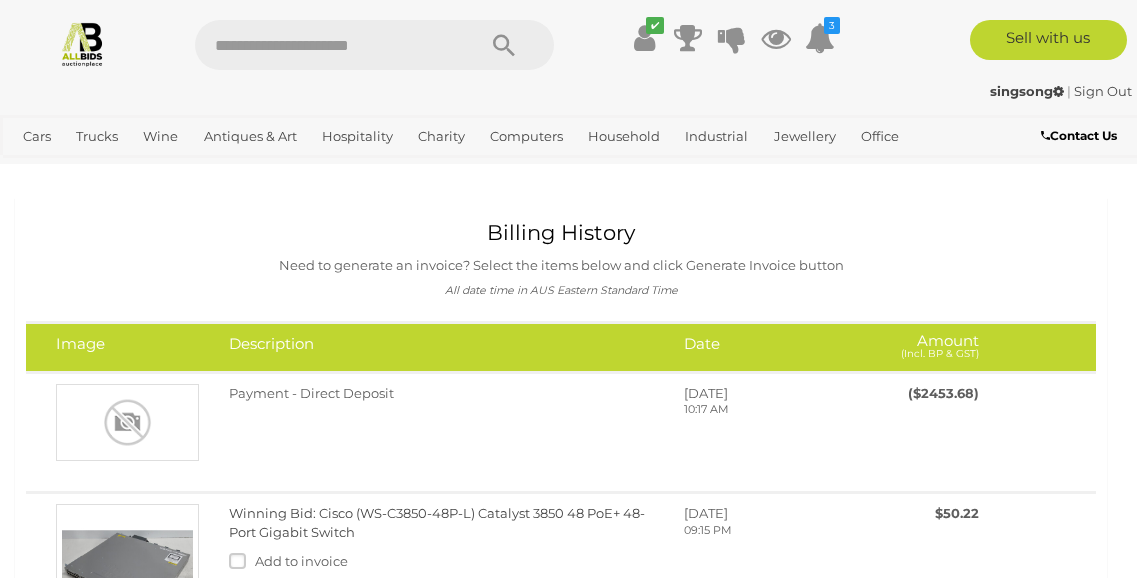 scroll, scrollTop: 0, scrollLeft: 0, axis: both 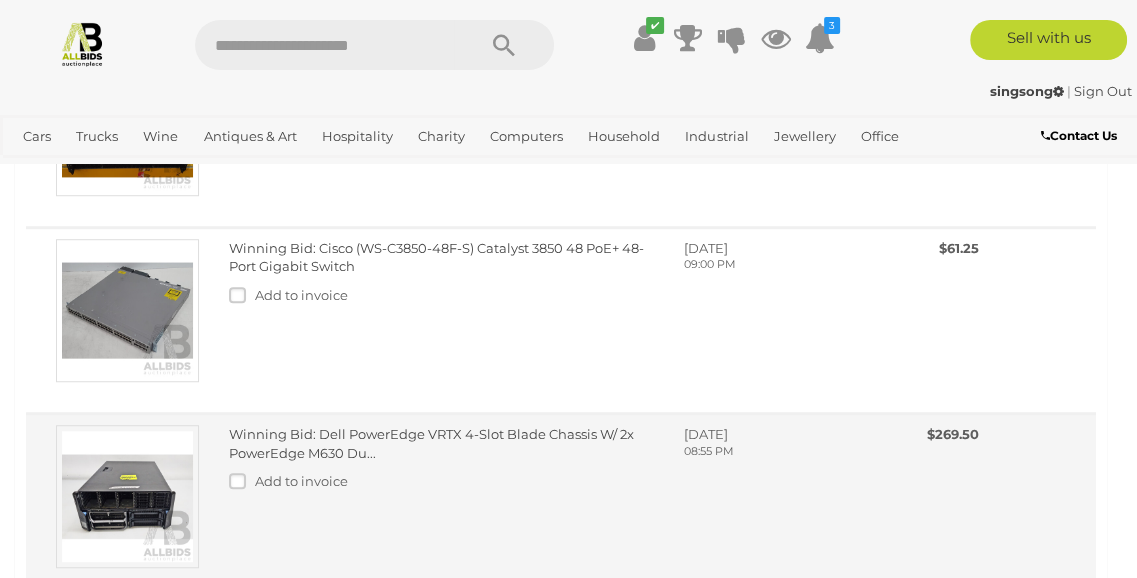 click on "Winning Bid: Dell PowerEdge VRTX 4-Slot Blade Chassis W/ 2x PowerEdge M630 Du..." at bounding box center (431, 443) 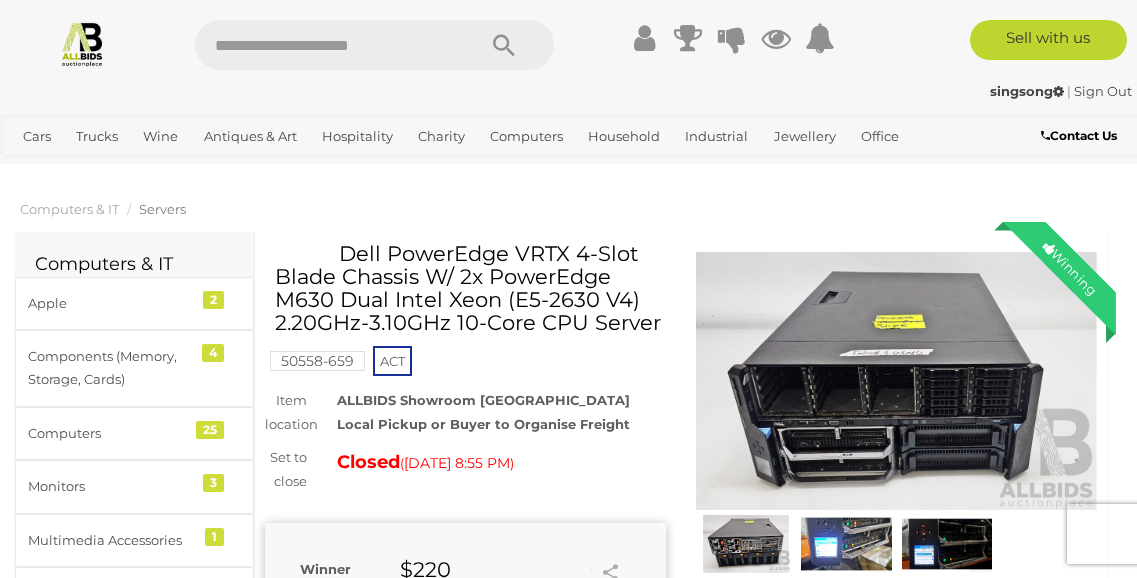 scroll, scrollTop: 0, scrollLeft: 0, axis: both 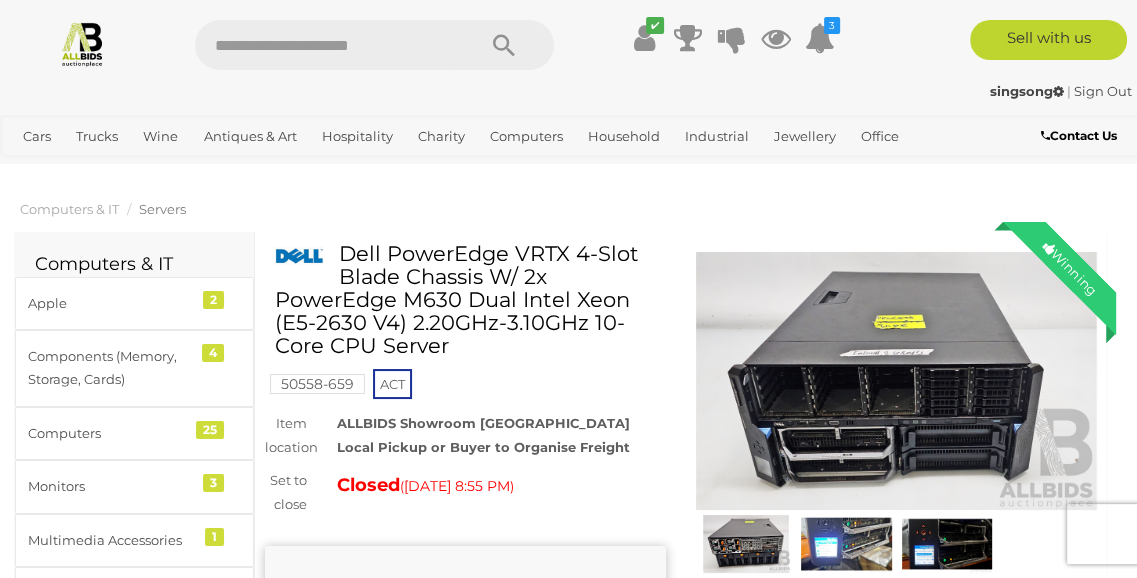 click at bounding box center [896, 381] 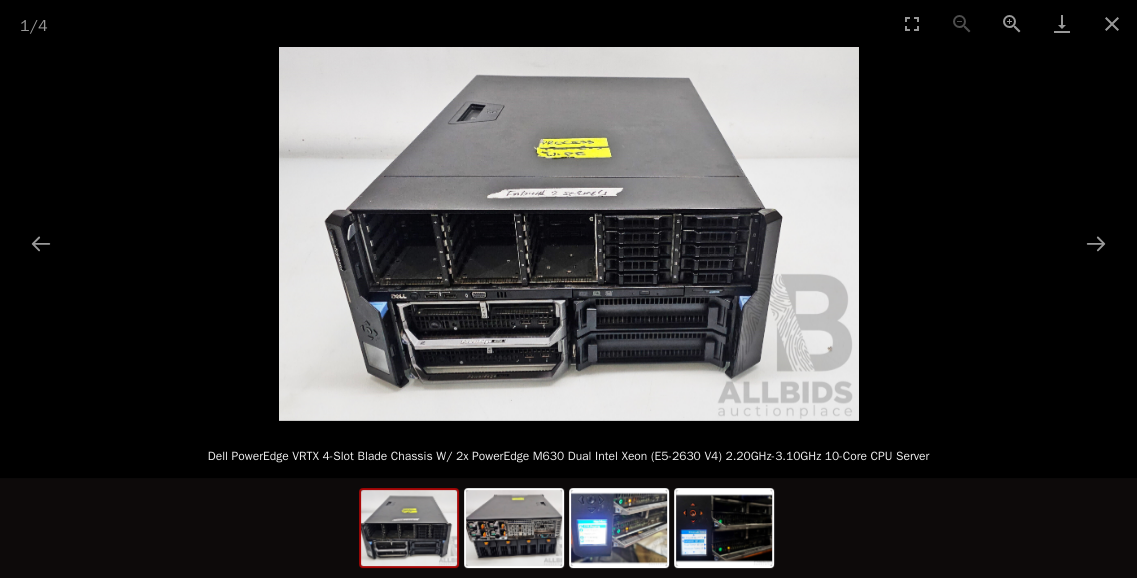 click at bounding box center (569, 234) 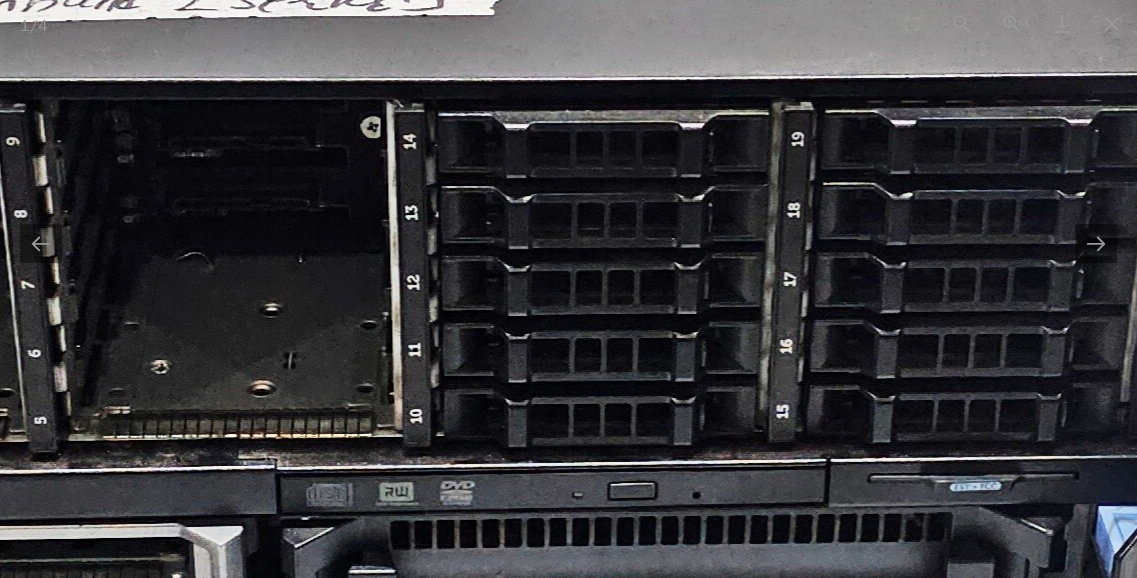 scroll, scrollTop: 0, scrollLeft: 0, axis: both 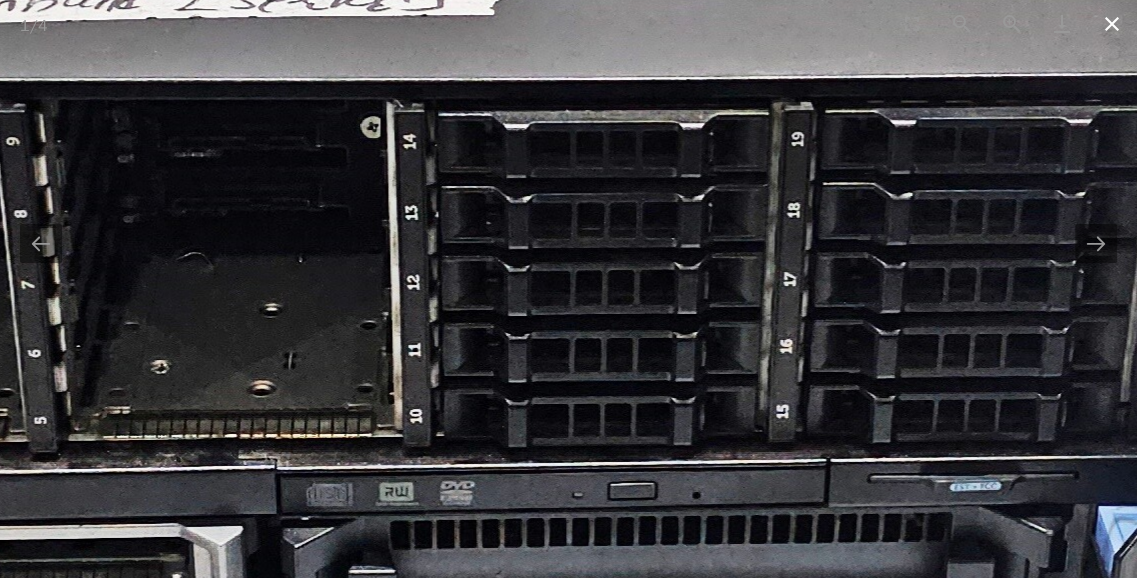 click at bounding box center [260, 202] 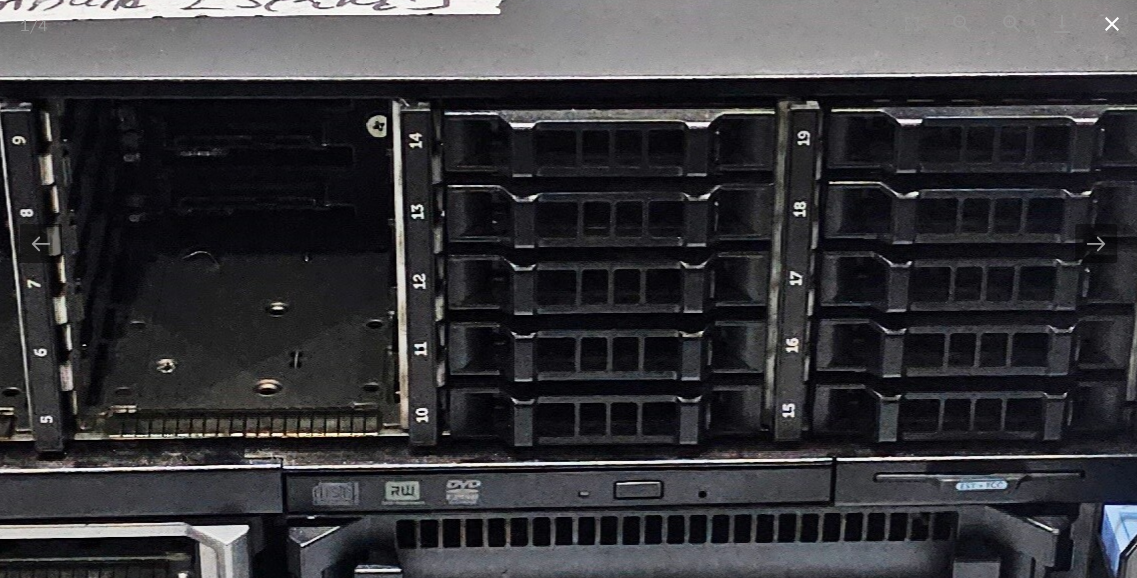 click at bounding box center (1112, 23) 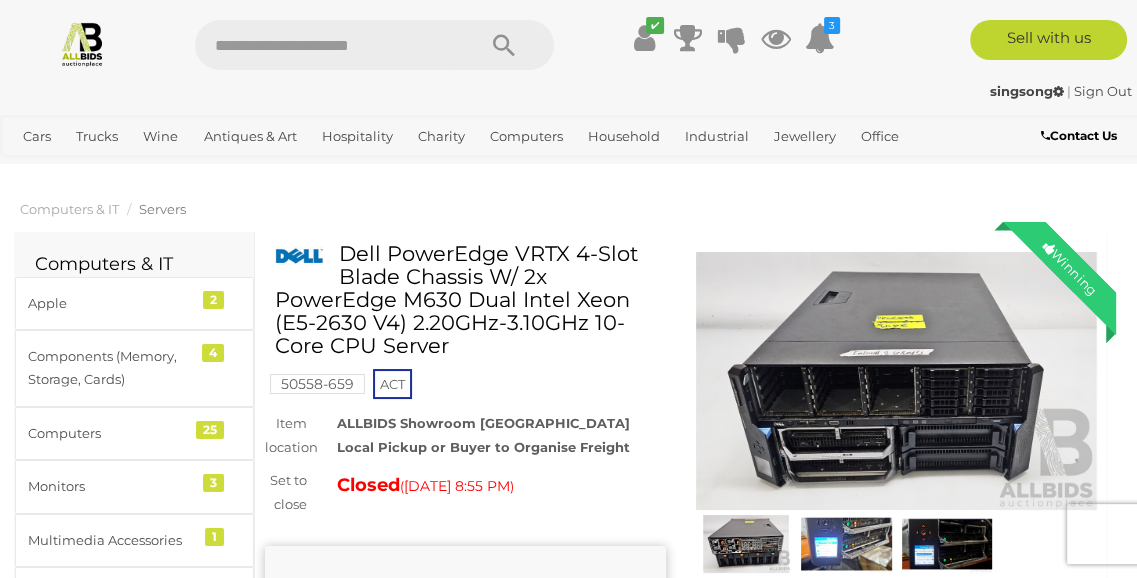 click at bounding box center (896, 381) 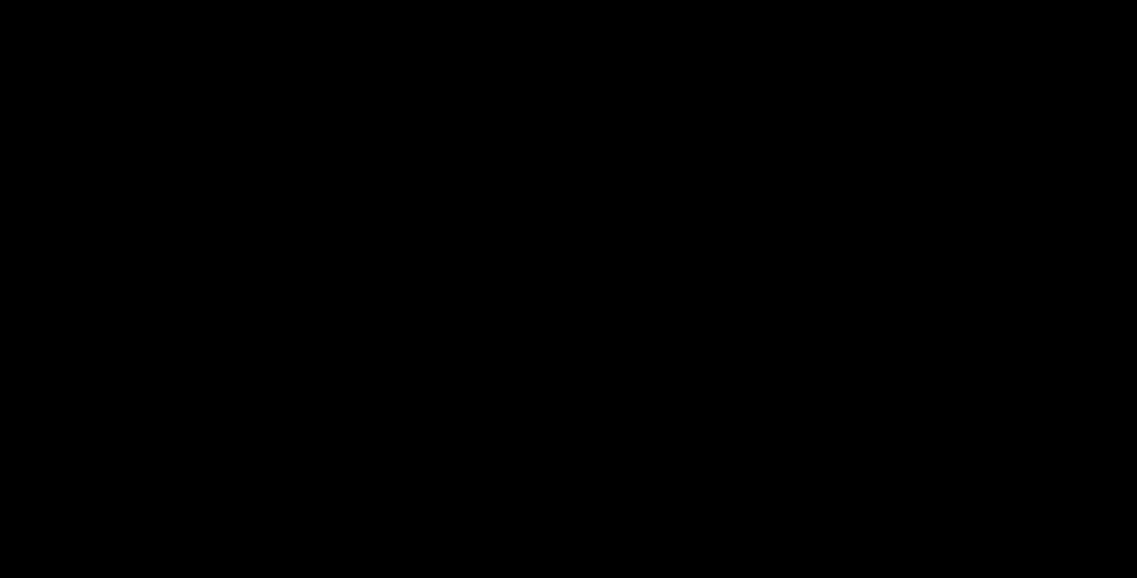 click at bounding box center [568, 234] 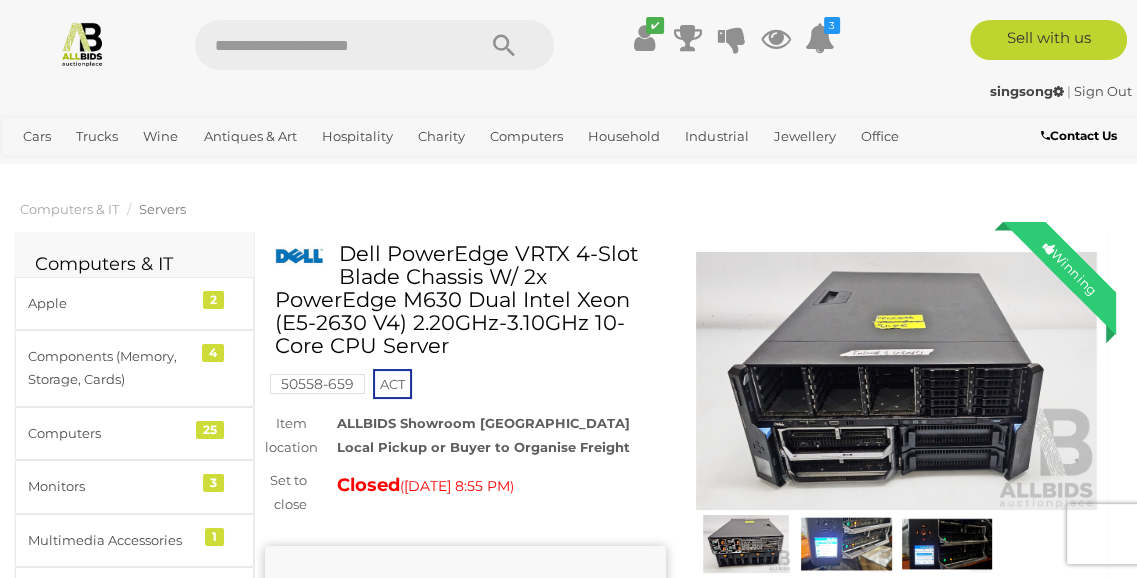 click at bounding box center [896, 381] 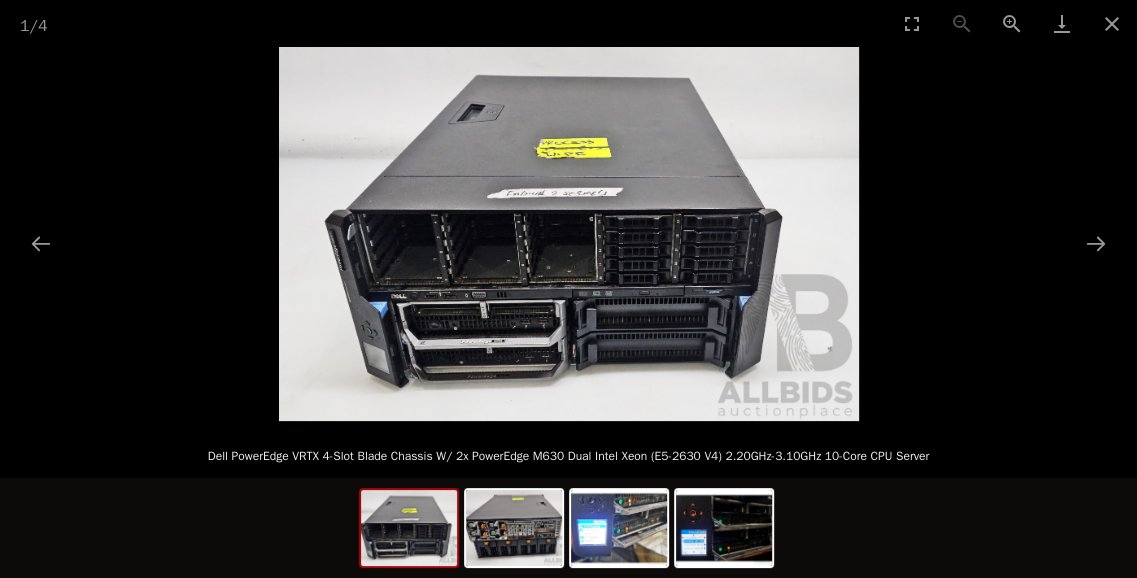 click at bounding box center (569, 234) 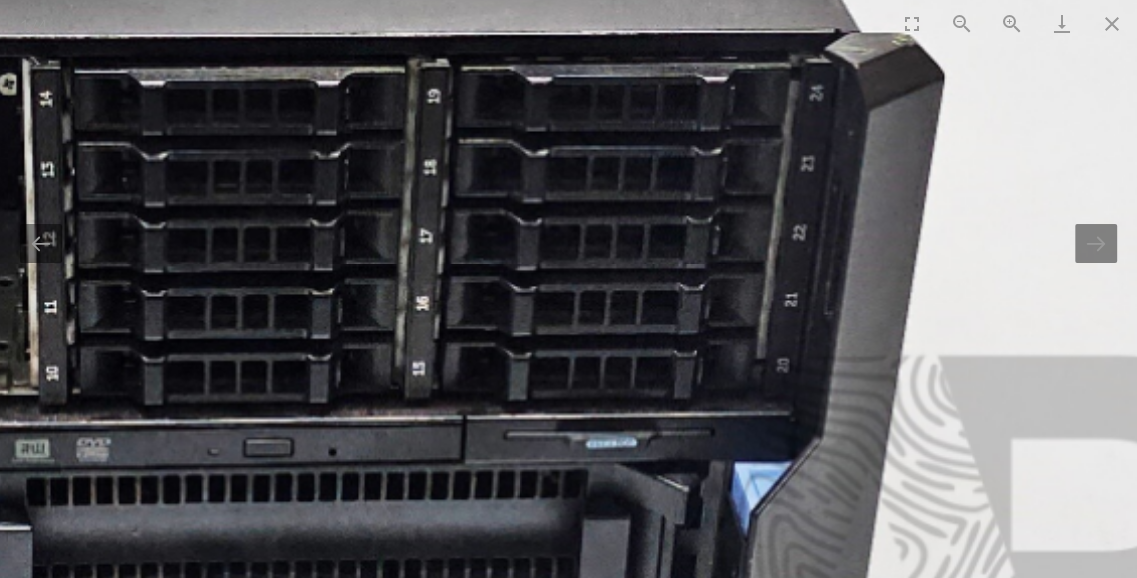 scroll, scrollTop: 0, scrollLeft: 0, axis: both 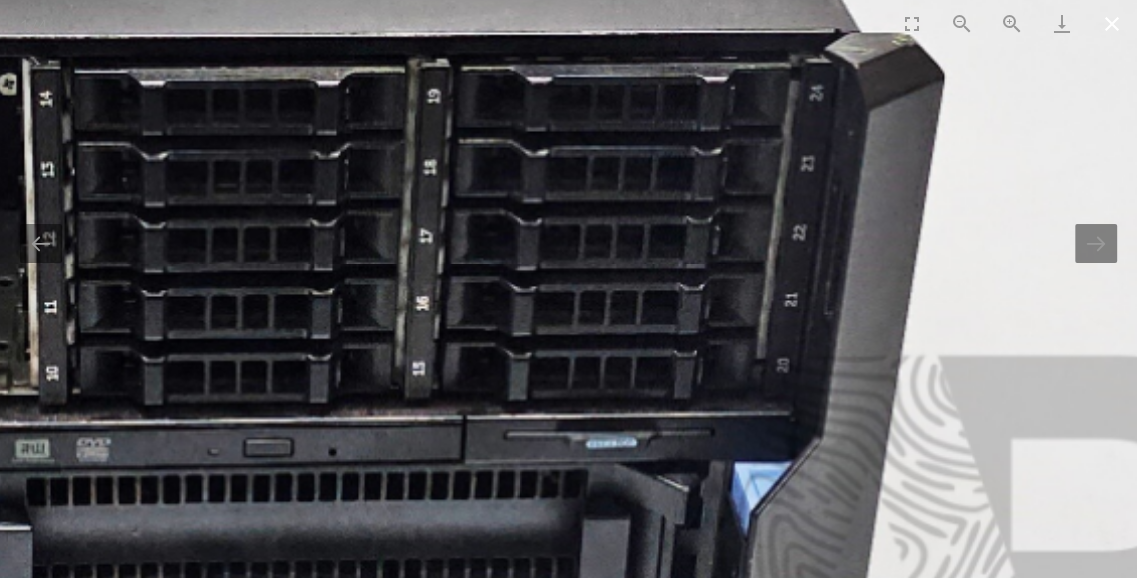 click at bounding box center (1112, 23) 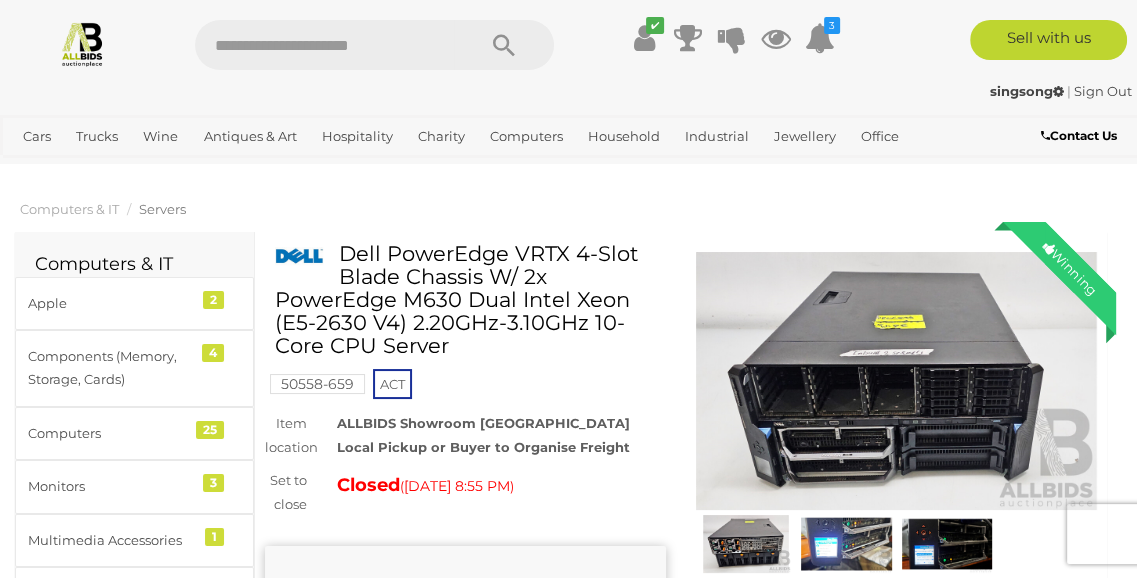click at bounding box center [746, 544] 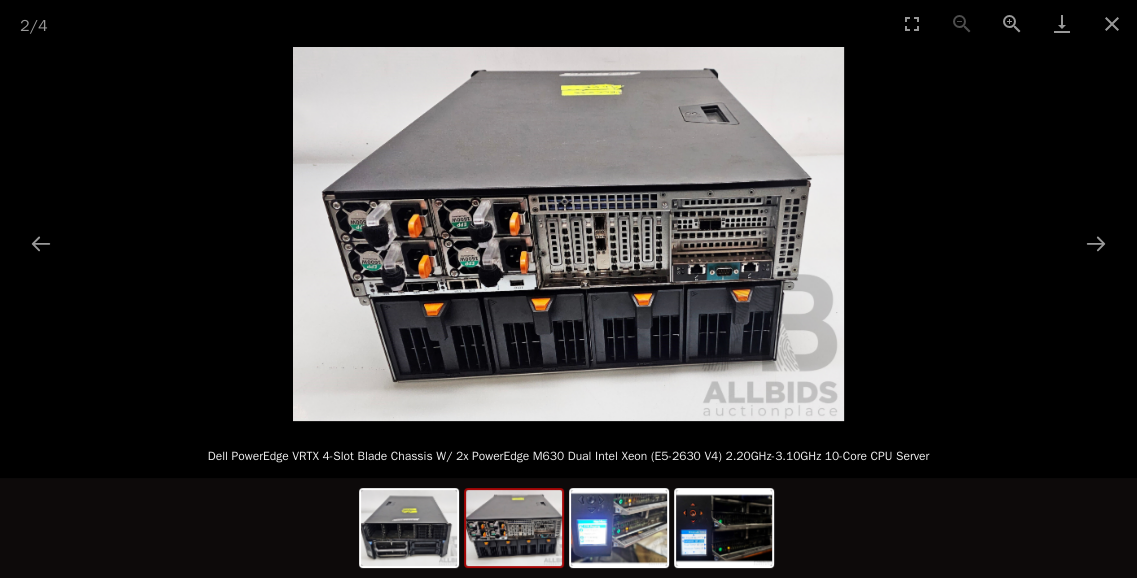 click at bounding box center (568, 234) 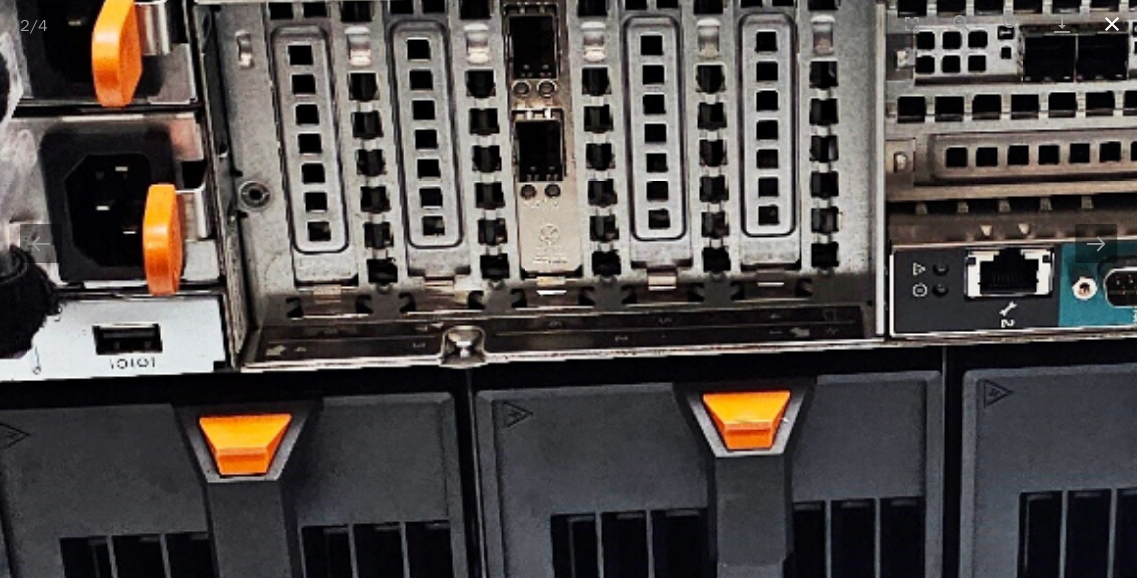 click at bounding box center [1112, 23] 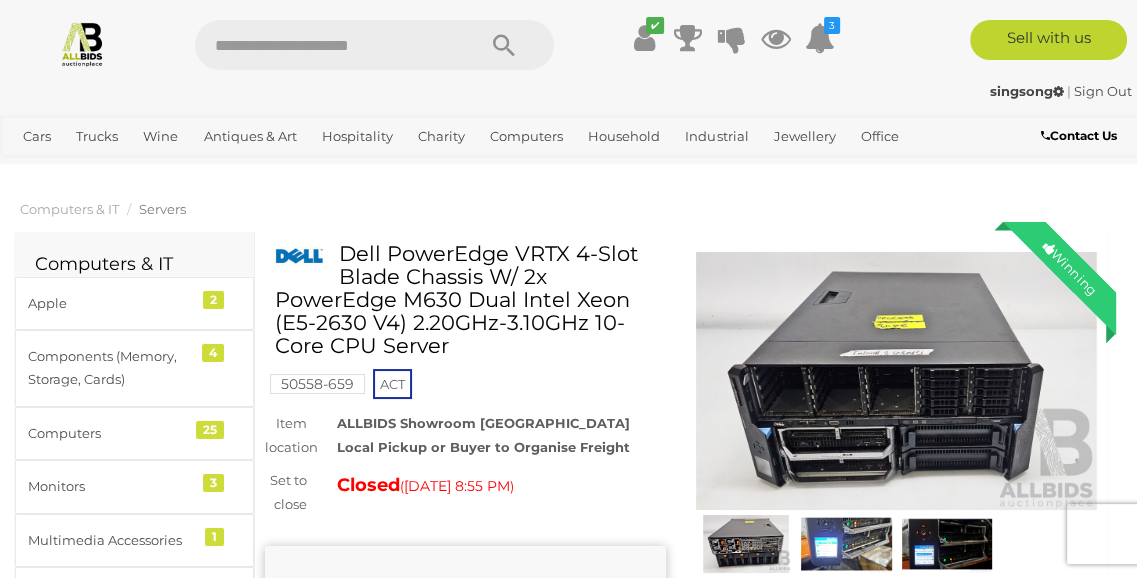 click at bounding box center [746, 544] 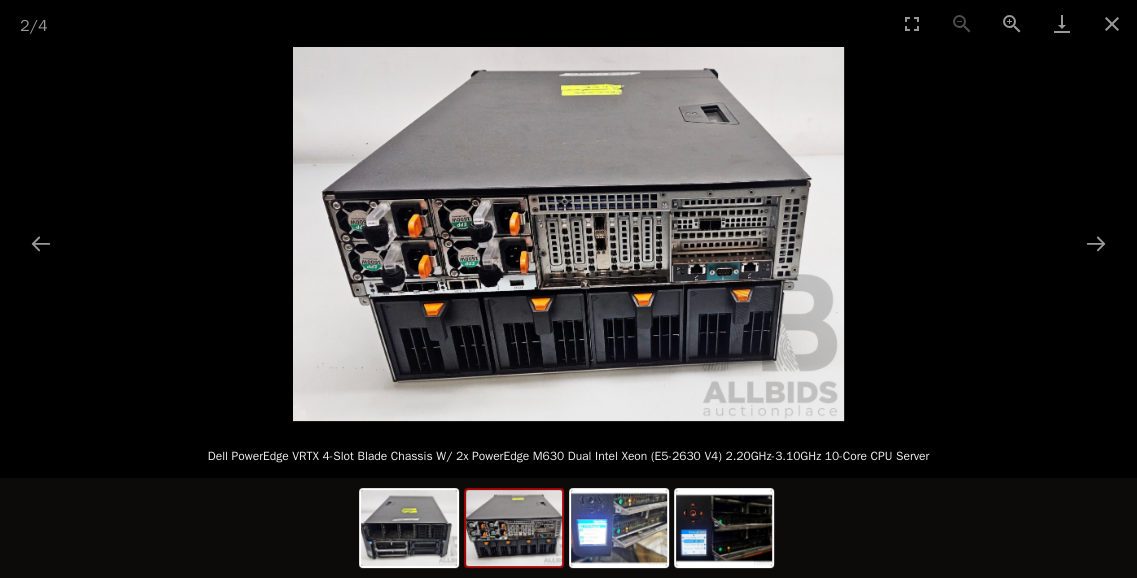 click at bounding box center [568, 234] 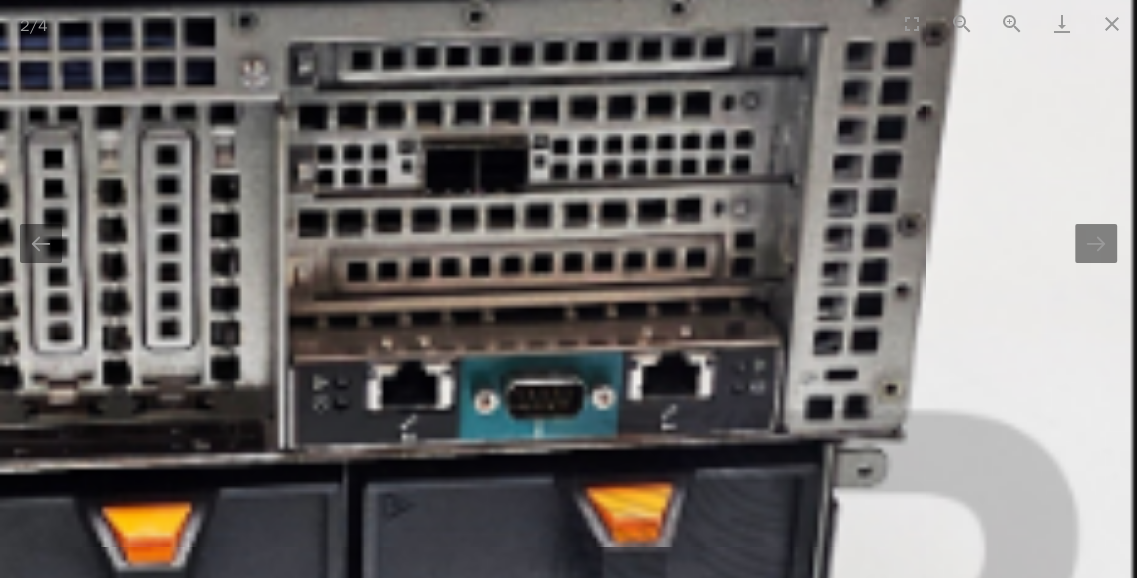 click at bounding box center (-219, 213) 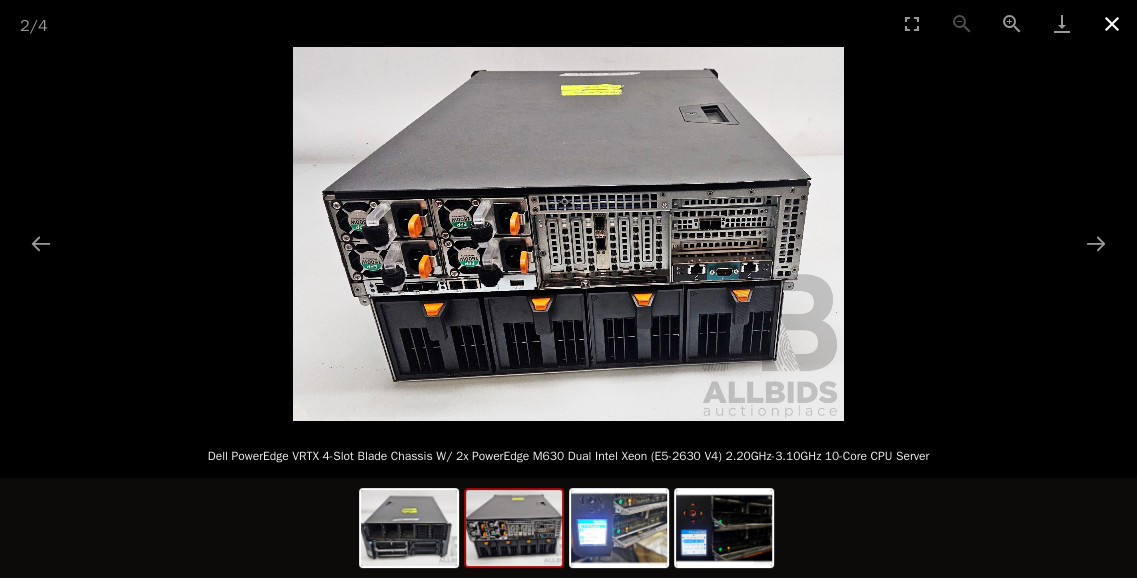 click at bounding box center [1112, 23] 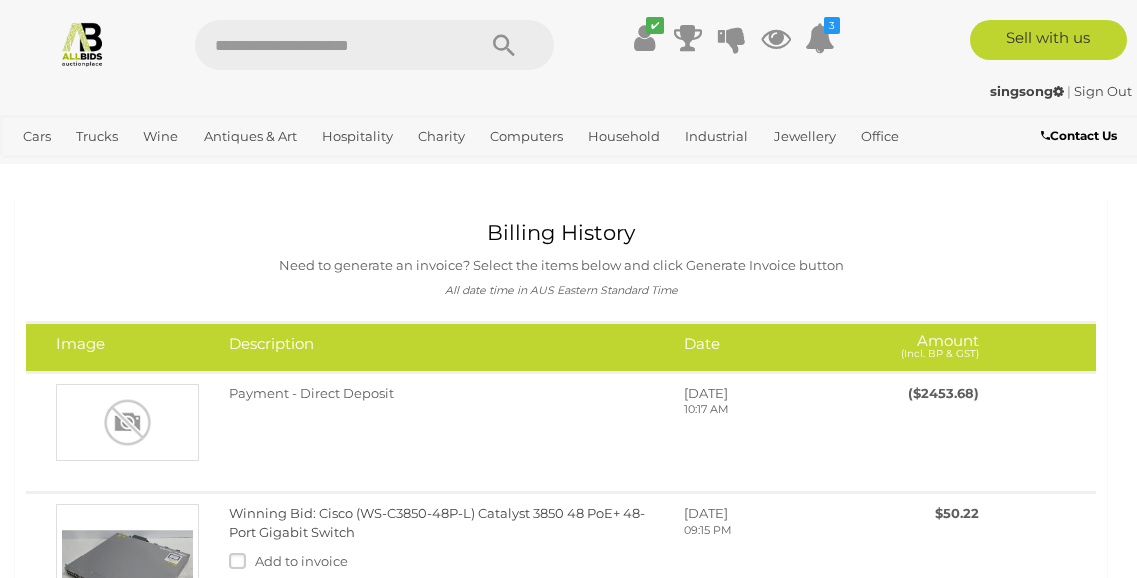scroll, scrollTop: 1011, scrollLeft: 0, axis: vertical 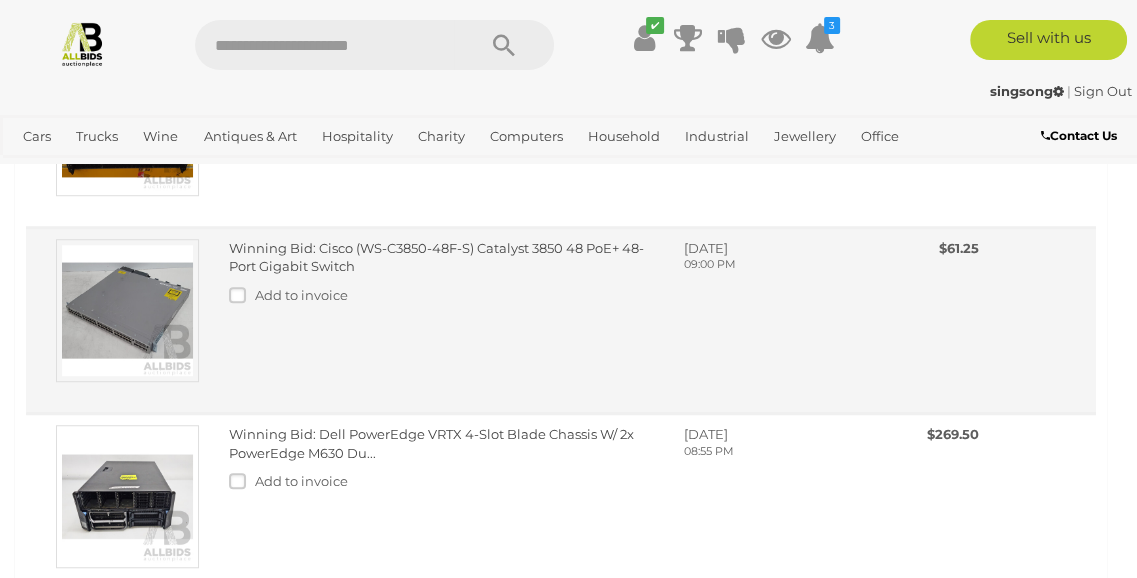 click on "Winning Bid: Cisco (WS-C3850-48F-S) Catalyst 3850 48 PoE+ 48-Port Gigabit Switch" at bounding box center (436, 257) 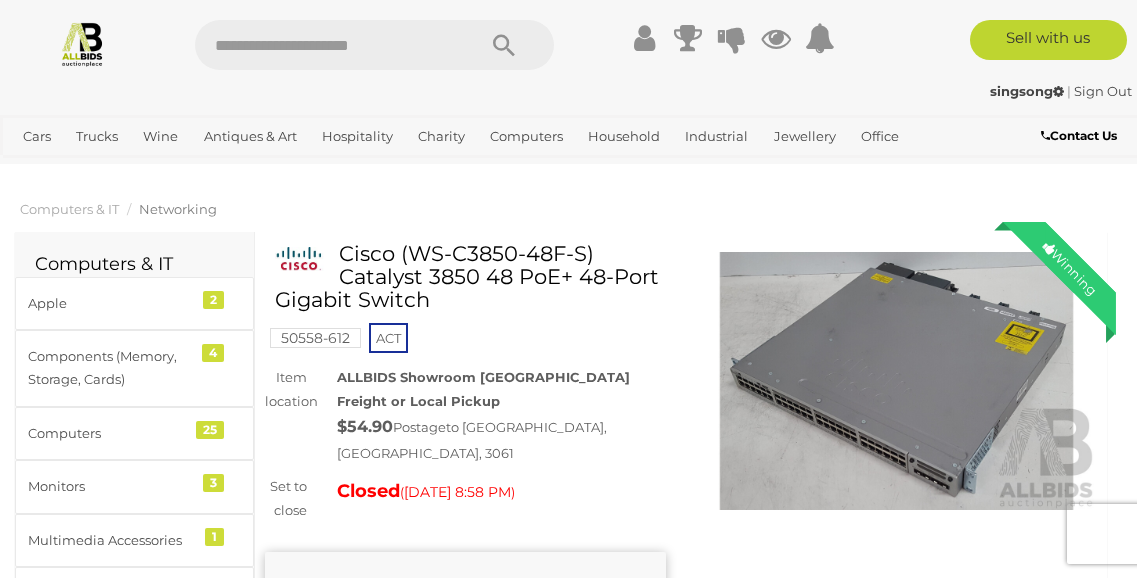scroll, scrollTop: 0, scrollLeft: 0, axis: both 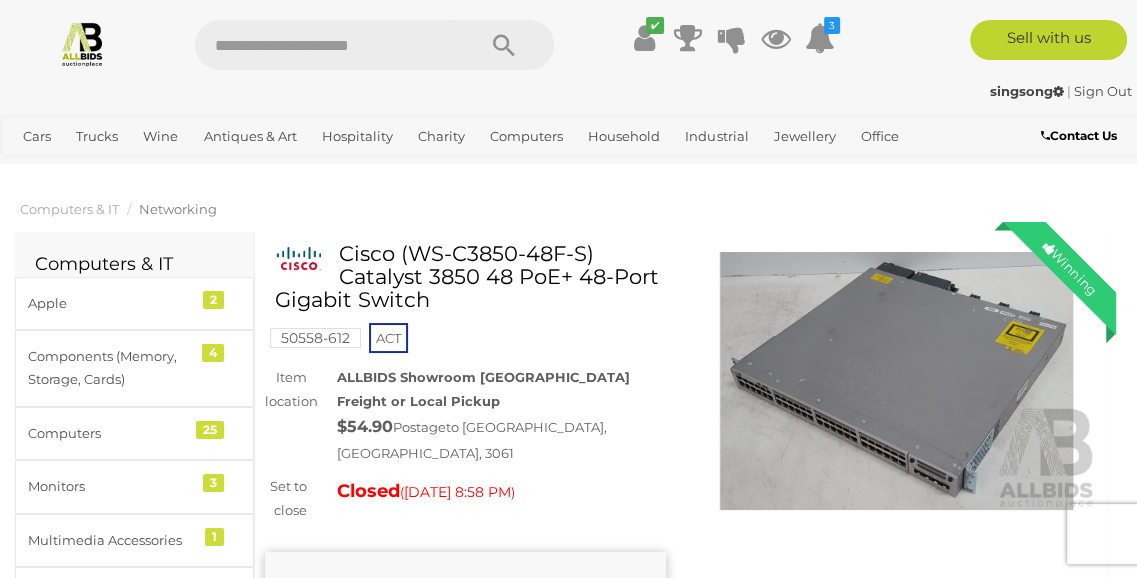 click at bounding box center [896, 381] 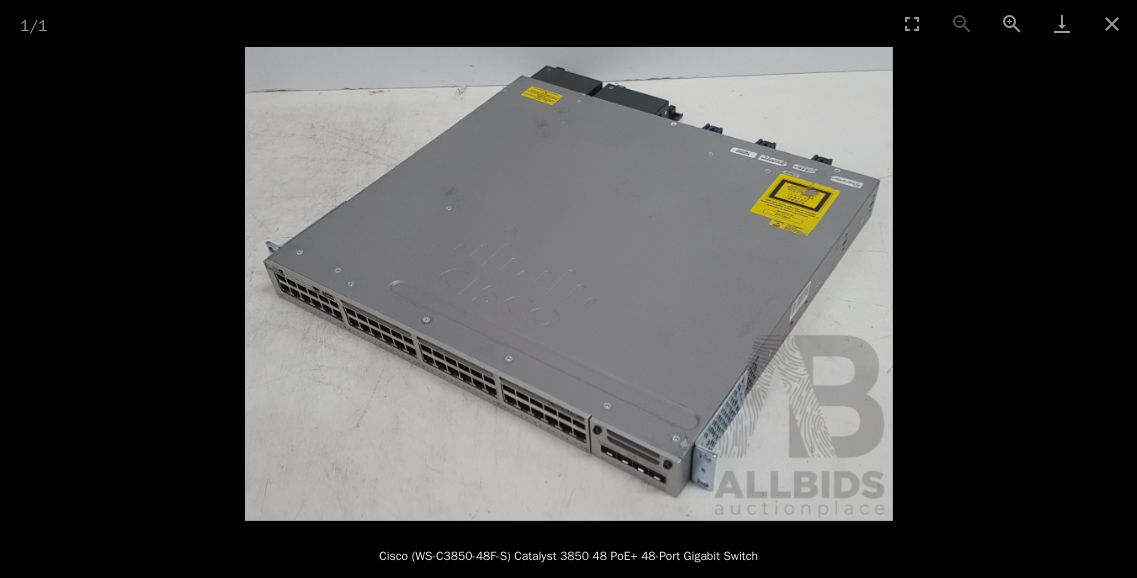 scroll, scrollTop: 146, scrollLeft: 0, axis: vertical 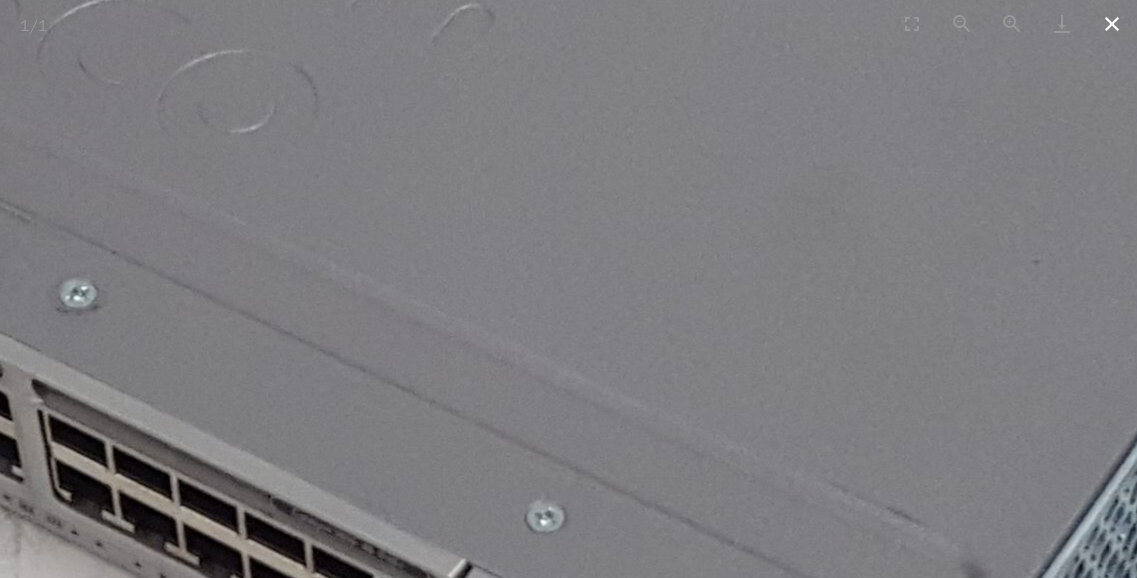 click at bounding box center [1112, 23] 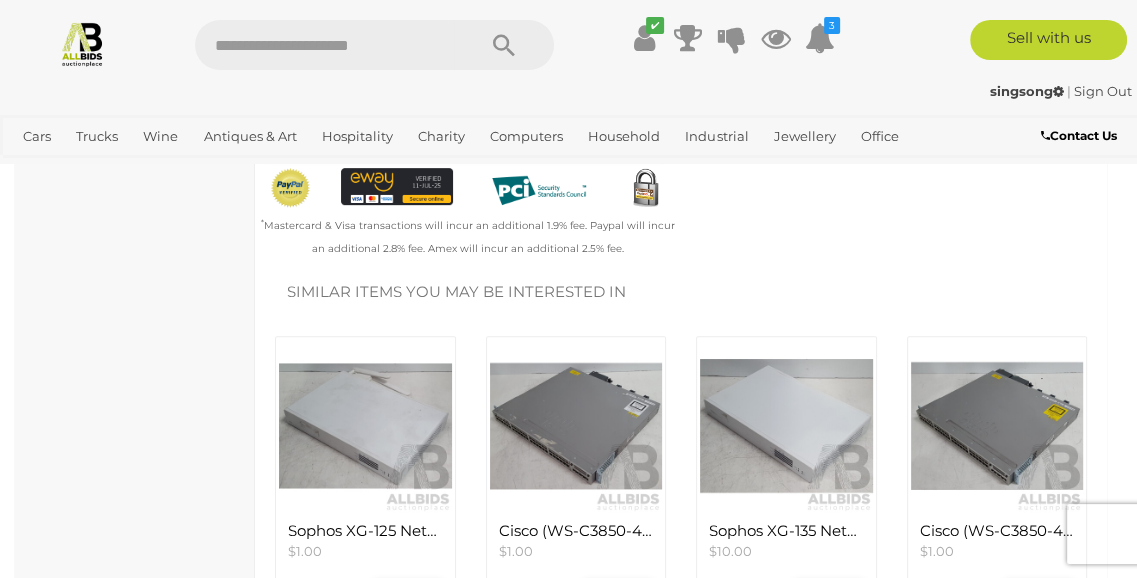 scroll, scrollTop: 0, scrollLeft: 0, axis: both 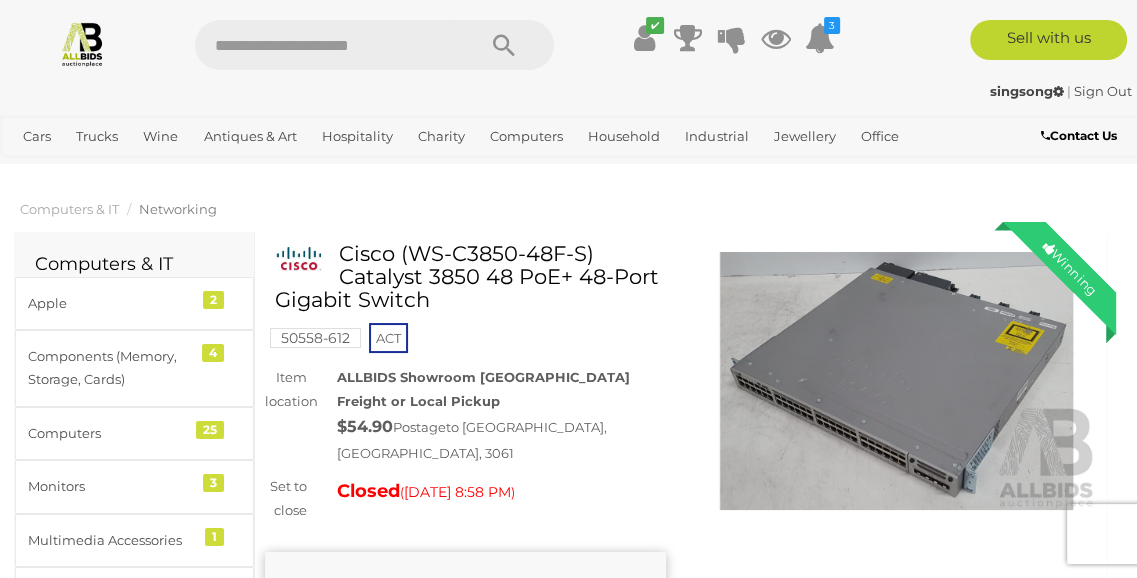 click at bounding box center [896, 381] 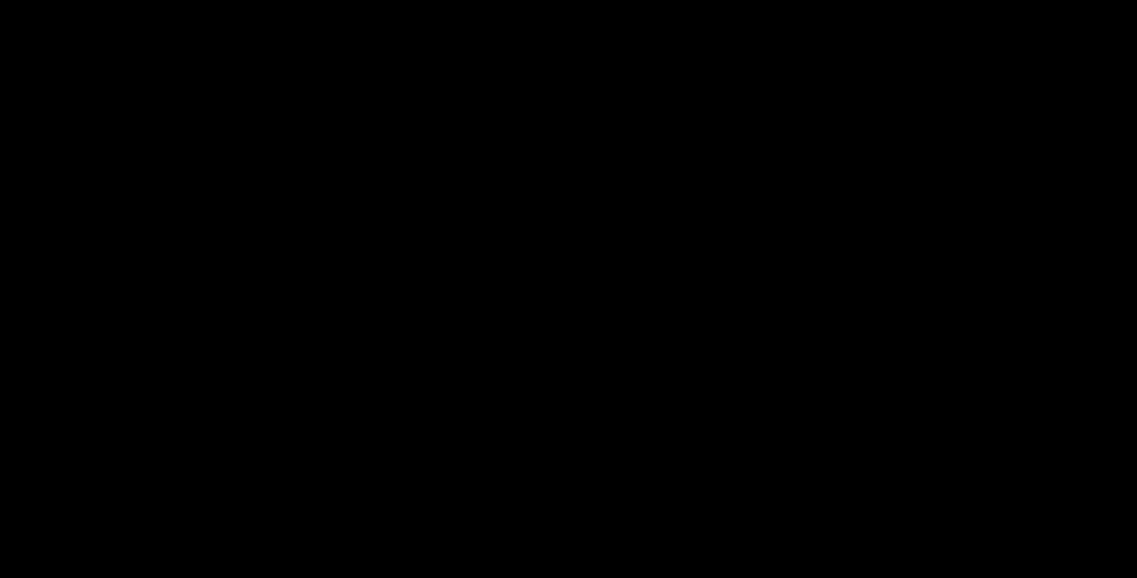 click at bounding box center (568, 284) 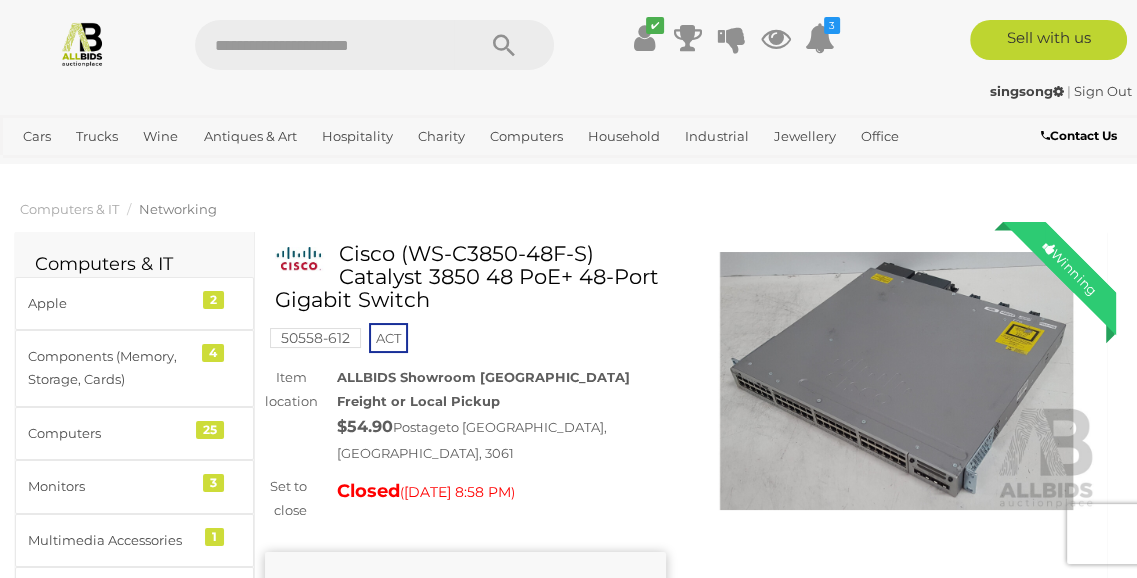 click at bounding box center (896, 381) 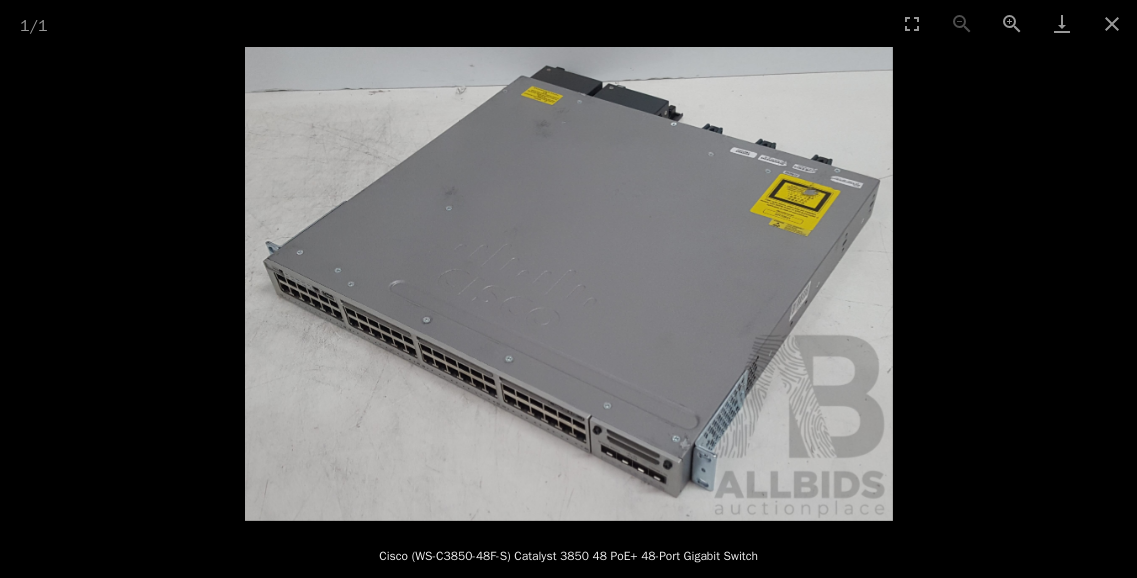 click at bounding box center [569, 284] 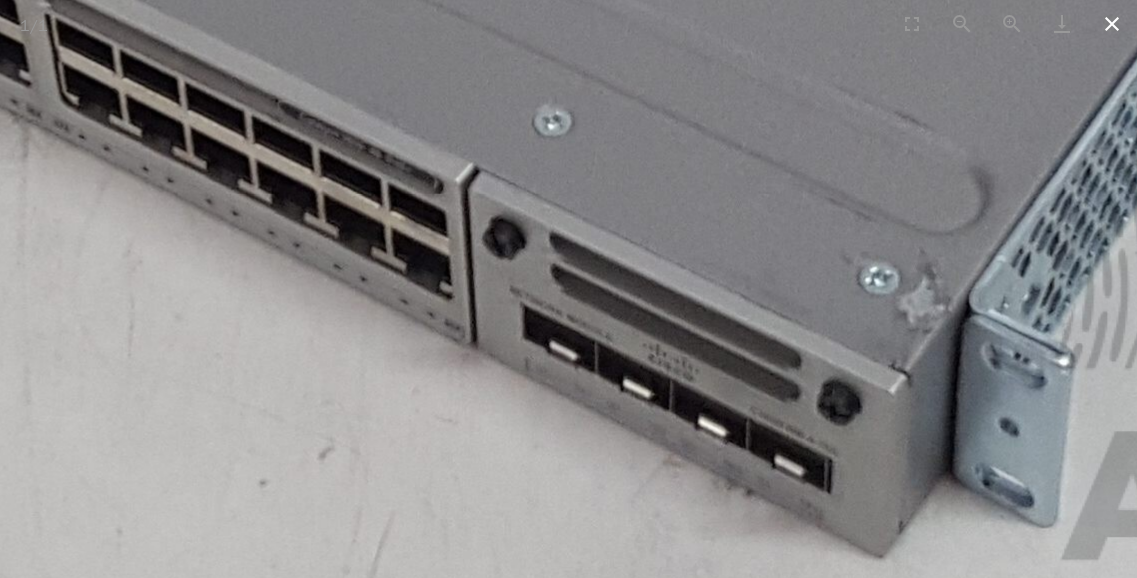 click at bounding box center [1112, 23] 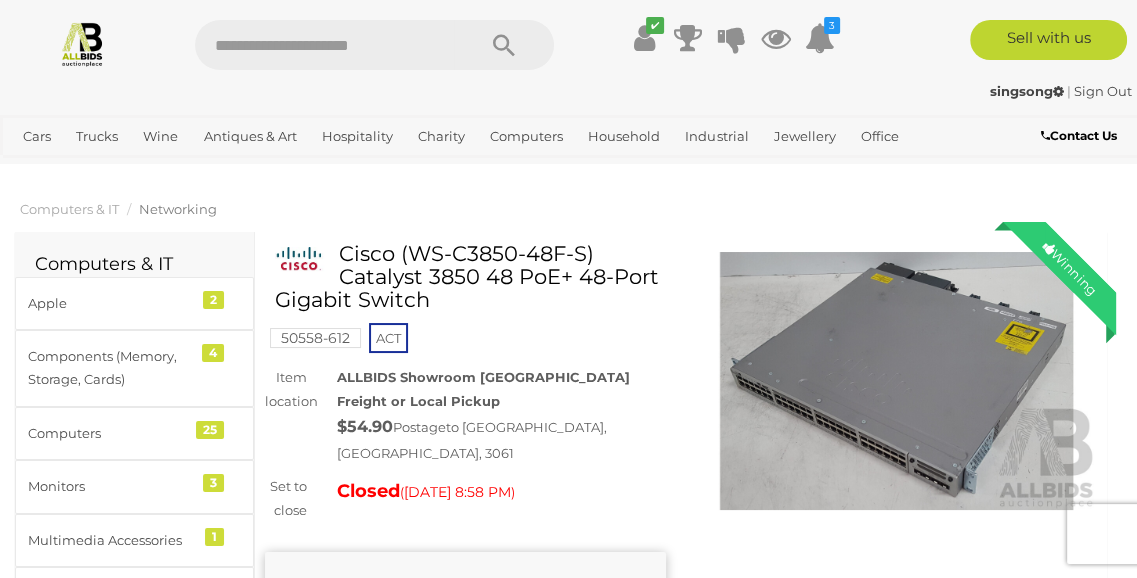 click at bounding box center [896, 381] 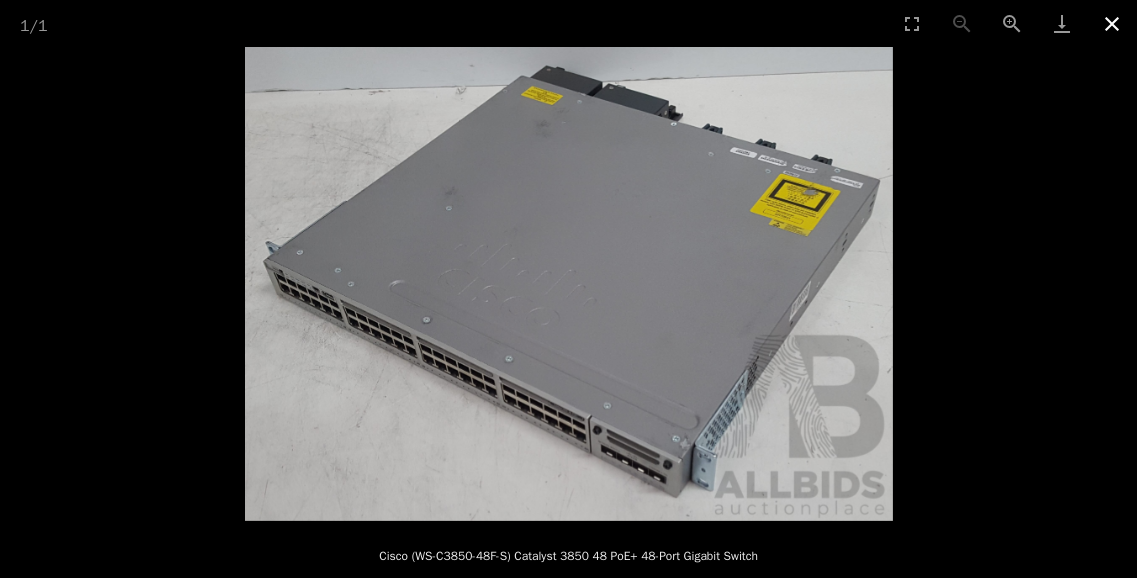 click at bounding box center [1112, 23] 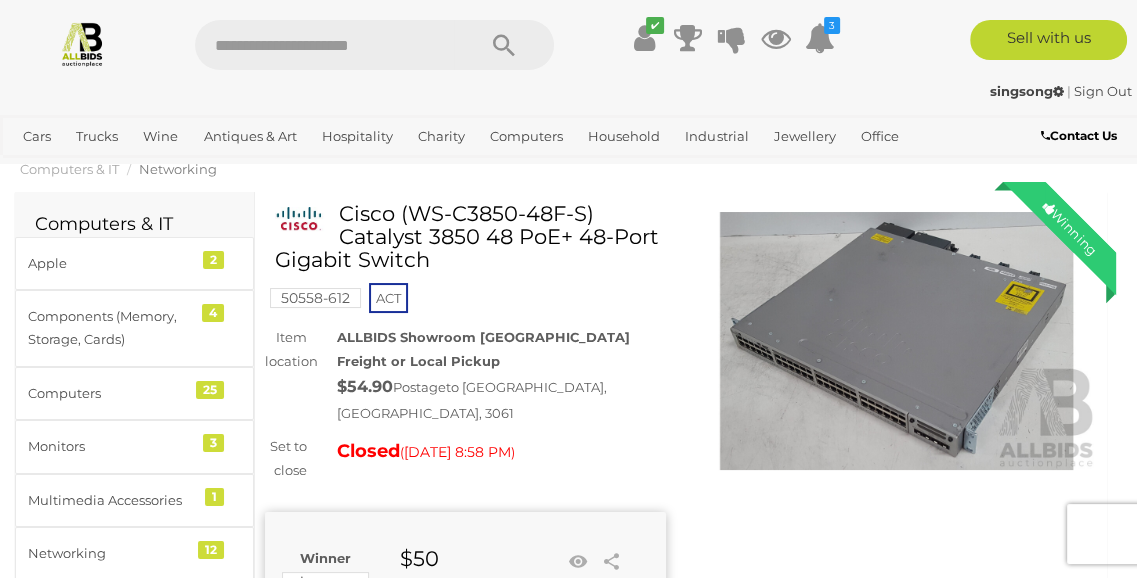 scroll, scrollTop: 187, scrollLeft: 0, axis: vertical 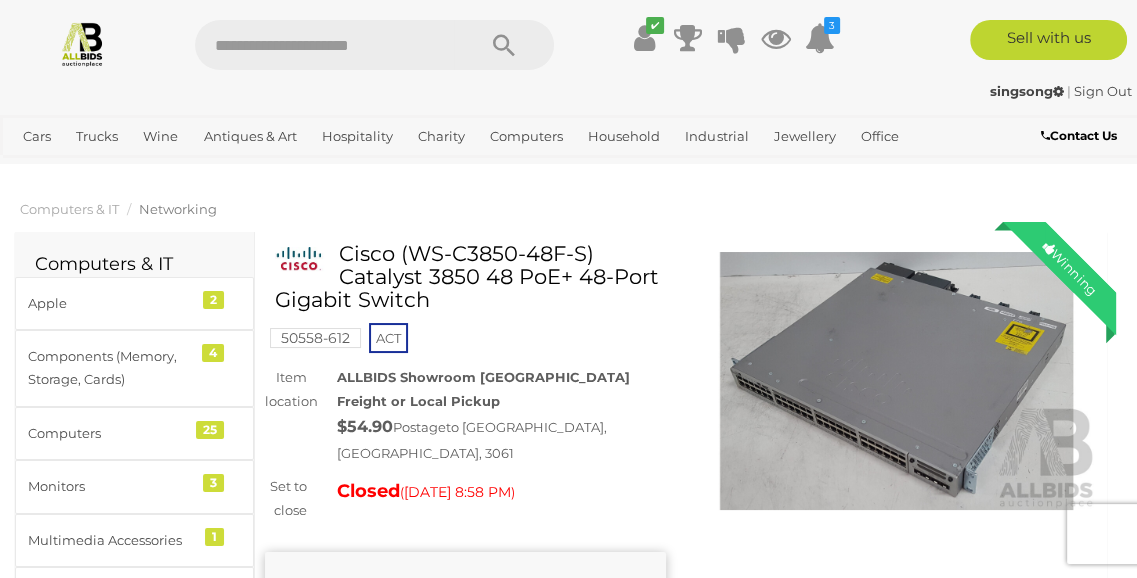 drag, startPoint x: 343, startPoint y: 248, endPoint x: 480, endPoint y: 306, distance: 148.77164 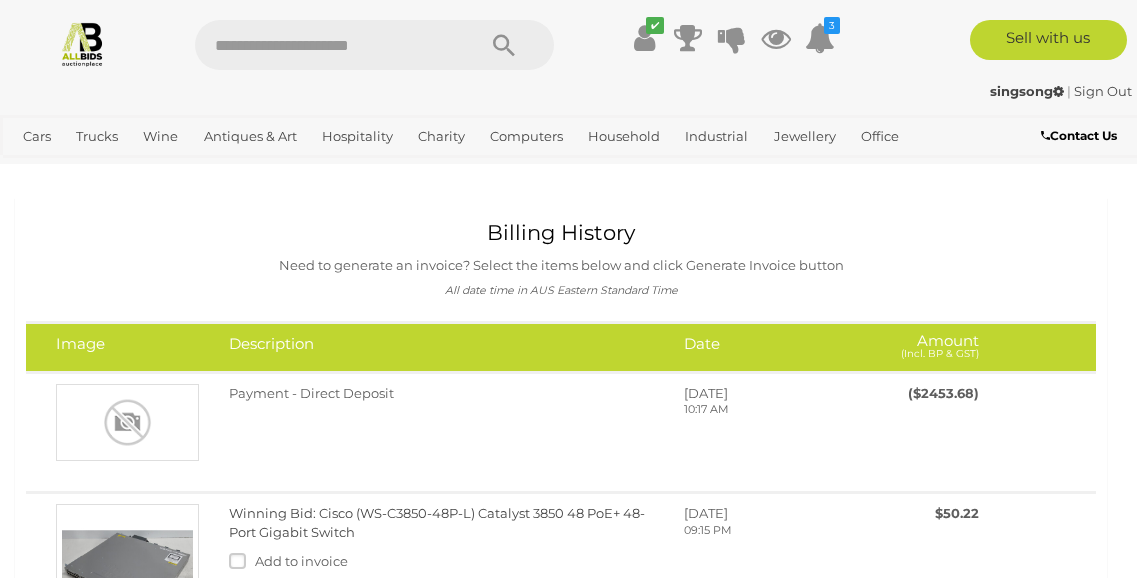 scroll, scrollTop: 1011, scrollLeft: 0, axis: vertical 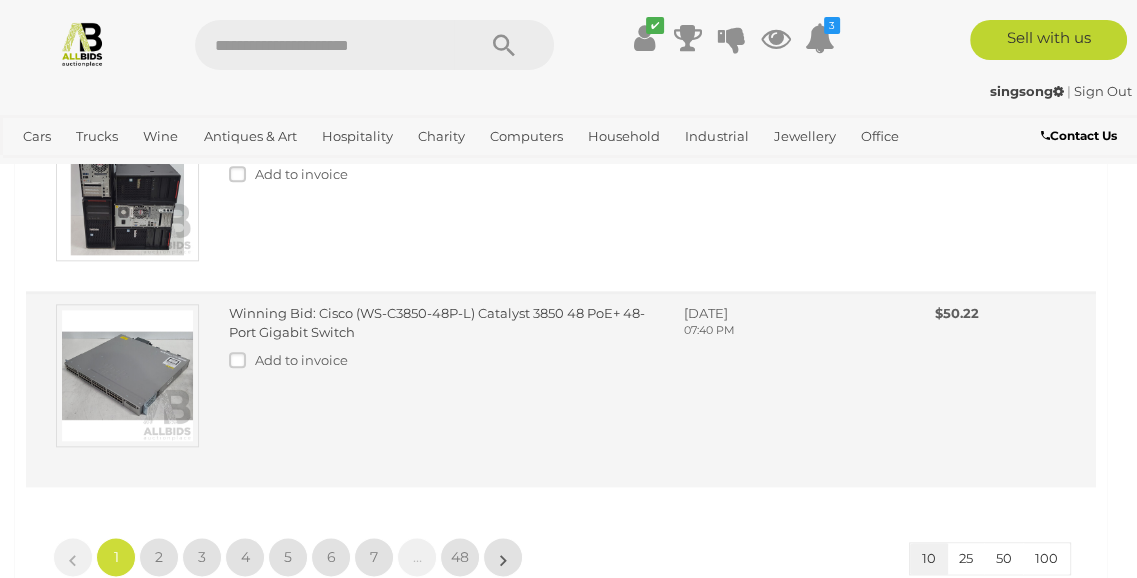 click on "Winning Bid: Cisco (WS-C3850-48P-L) Catalyst 3850 48 PoE+ 48-Port Gigabit Switch" at bounding box center (437, 322) 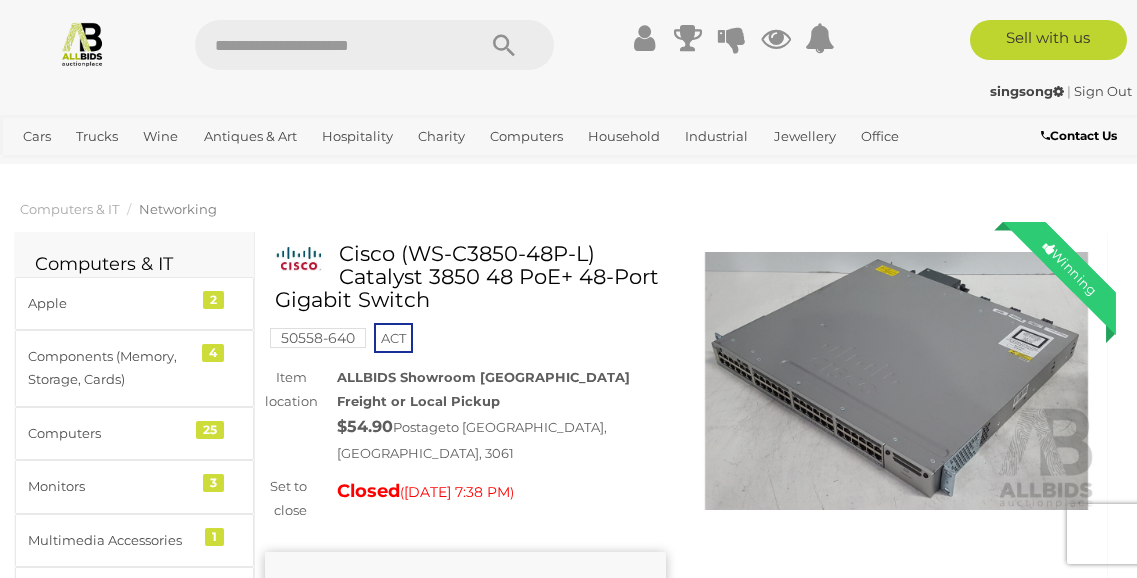 scroll, scrollTop: 0, scrollLeft: 0, axis: both 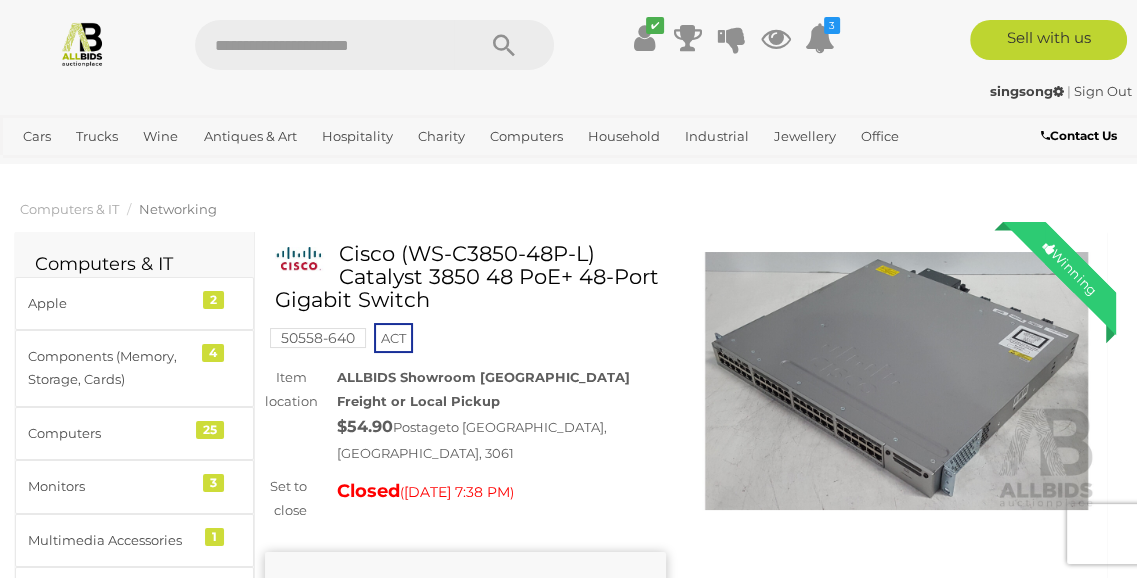 click at bounding box center [896, 381] 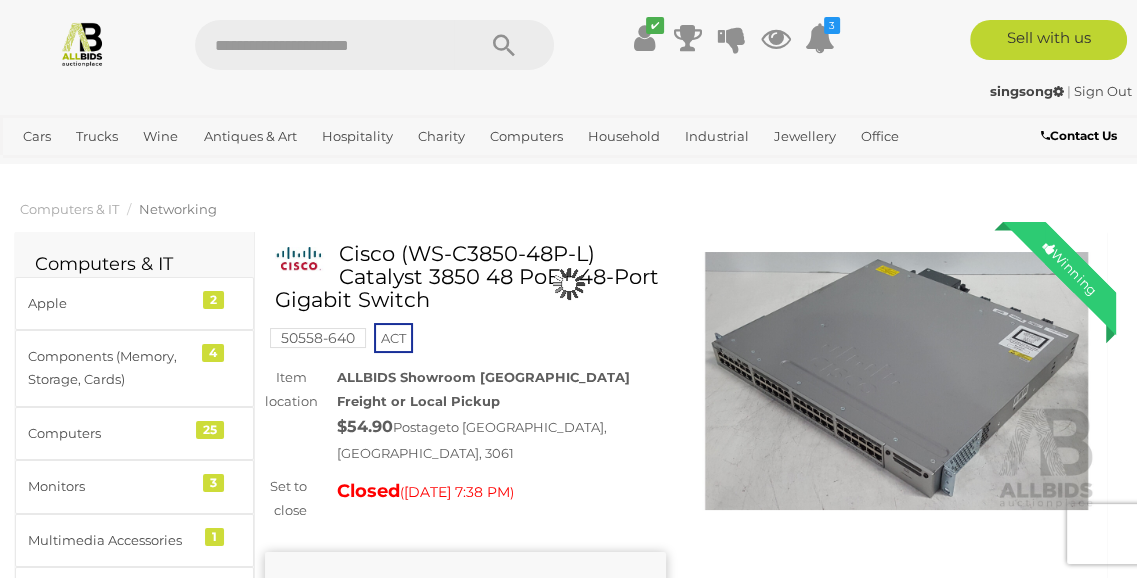 click at bounding box center [568, 284] 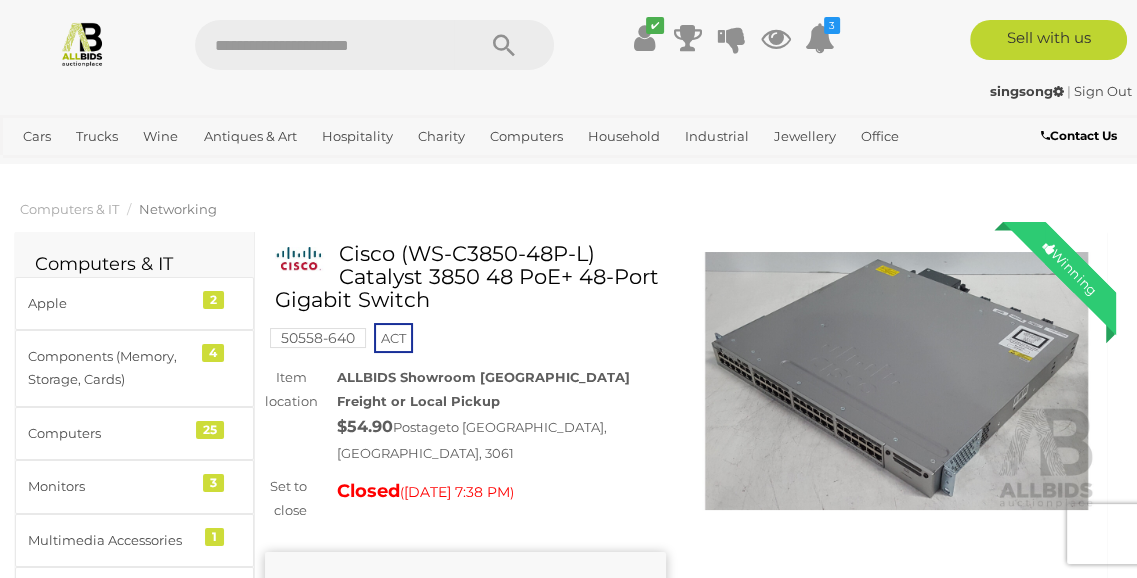 click at bounding box center [896, 381] 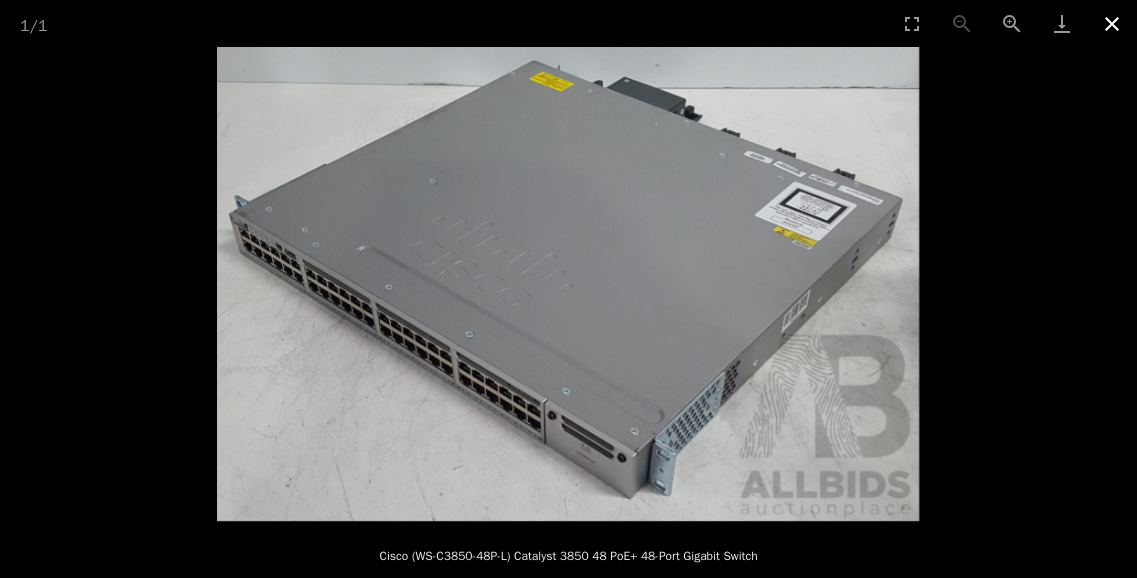 click at bounding box center (1112, 23) 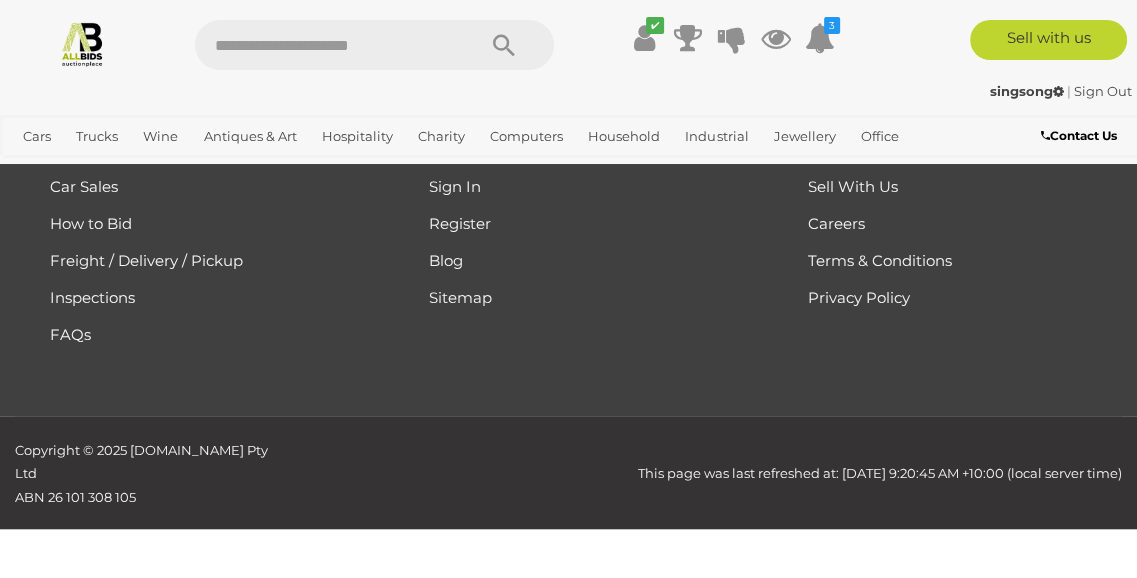 scroll, scrollTop: 2518, scrollLeft: 0, axis: vertical 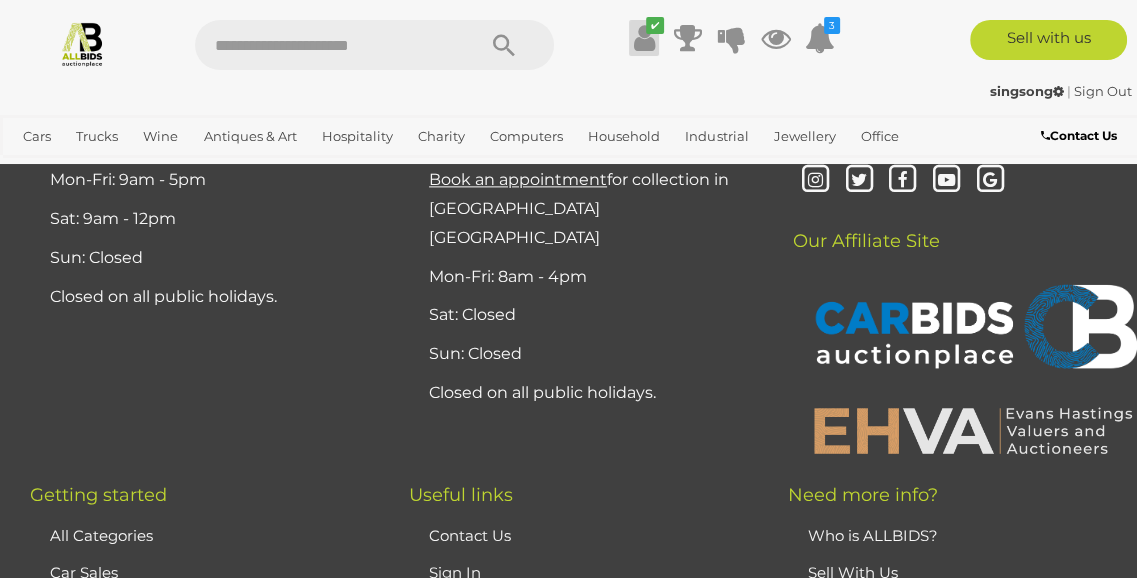 click at bounding box center [644, 38] 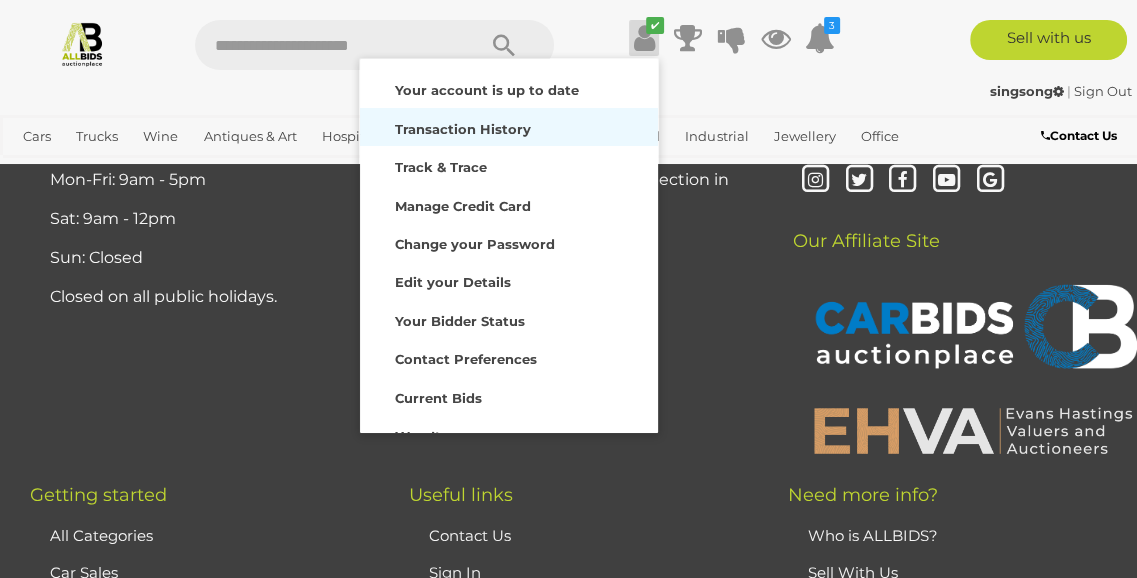 click on "Transaction History" at bounding box center (509, 127) 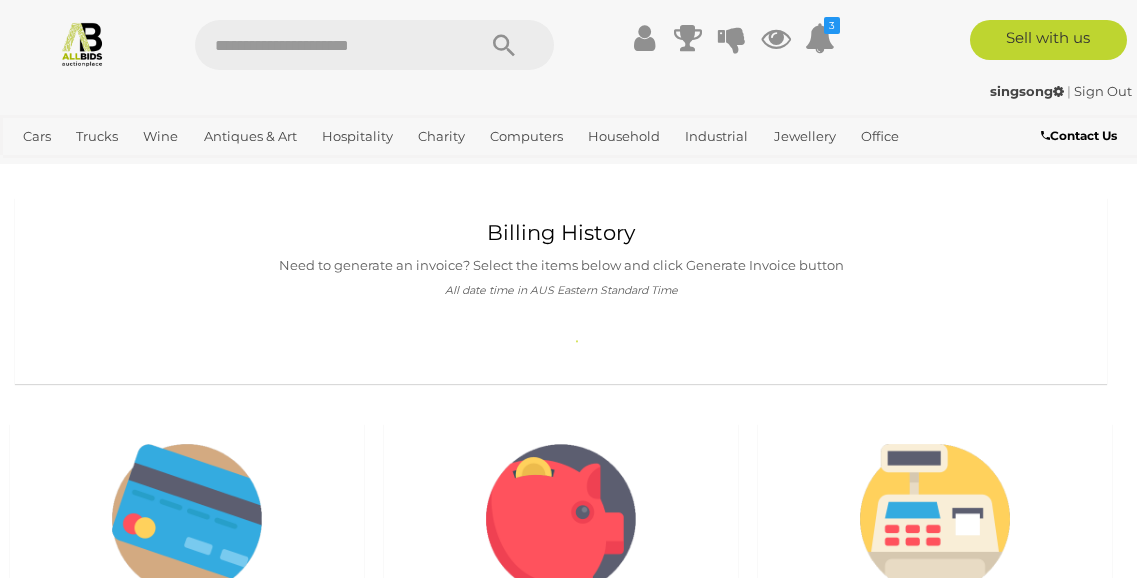 scroll, scrollTop: 0, scrollLeft: 0, axis: both 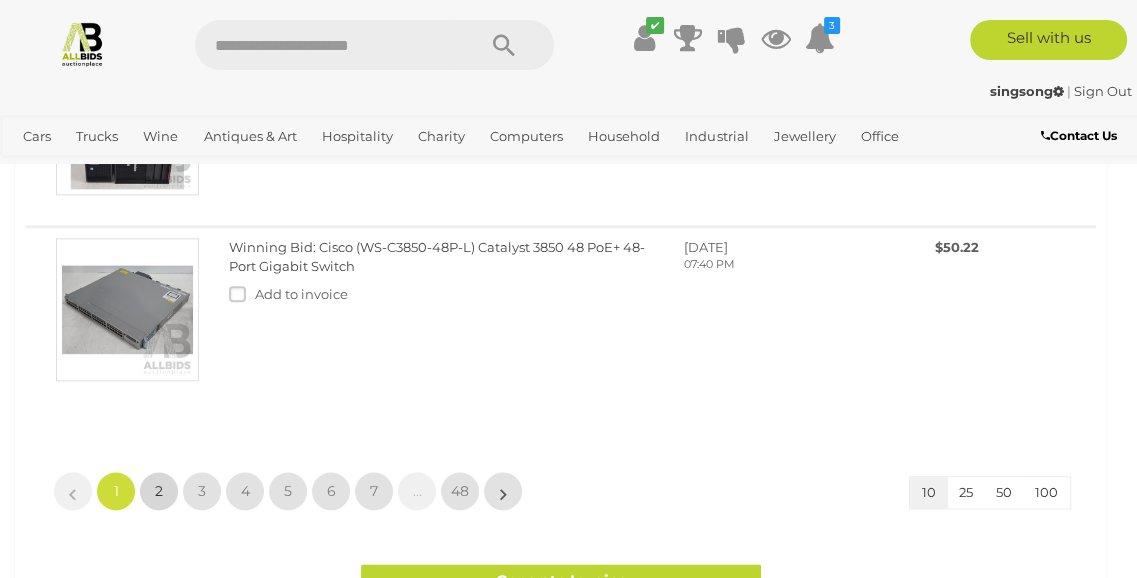 click on "2" at bounding box center (159, 491) 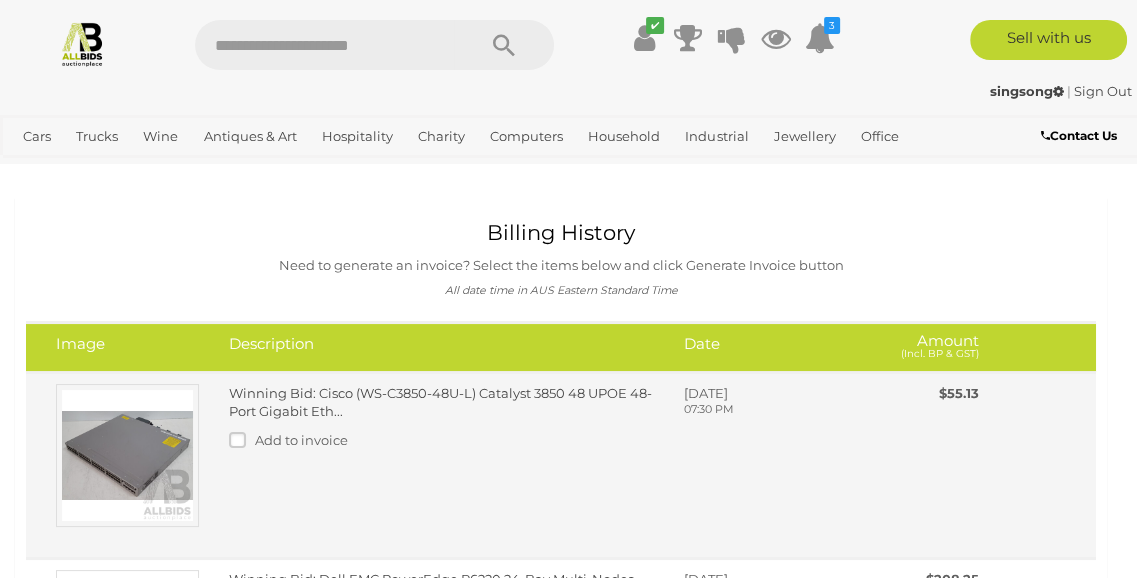click on "Winning Bid: Cisco (WS-C3850-48U-L) Catalyst 3850 48 UPOE 48-Port Gigabit Eth..." at bounding box center [440, 402] 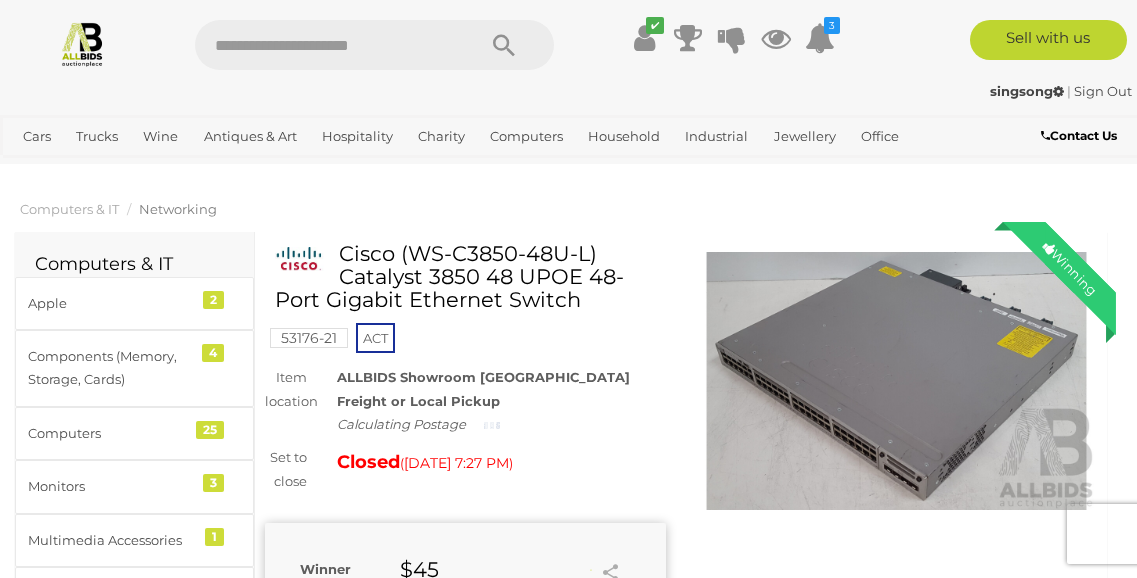 scroll, scrollTop: 0, scrollLeft: 0, axis: both 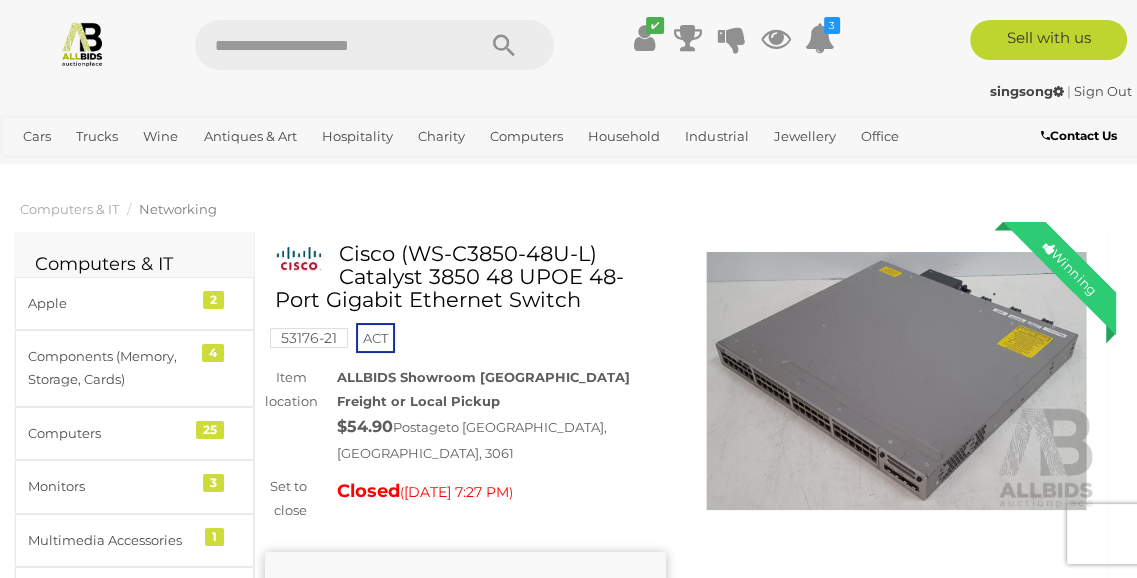 click at bounding box center [896, 381] 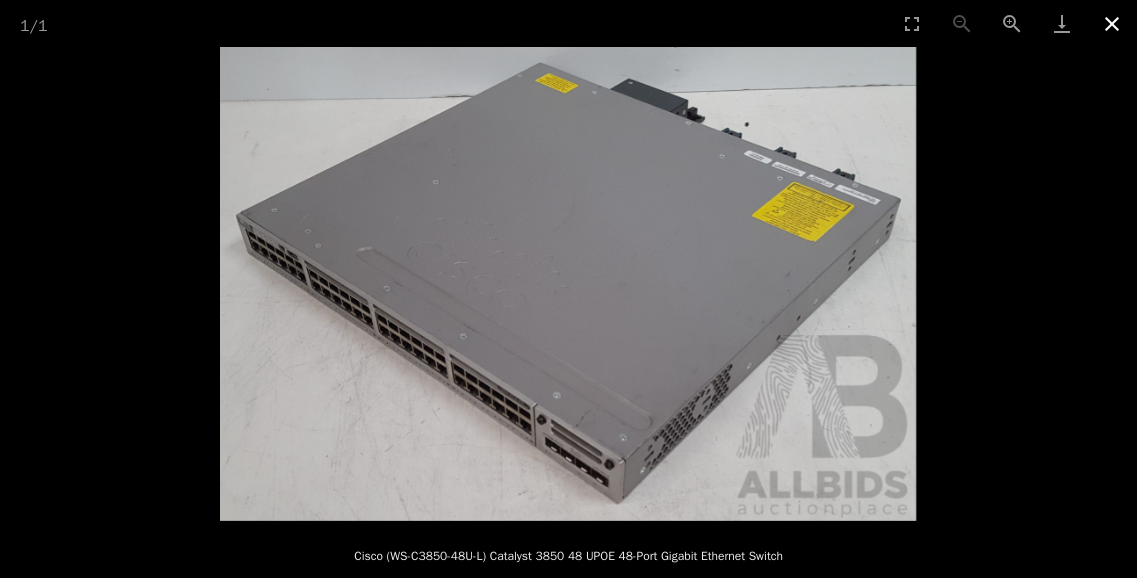 click at bounding box center (1112, 23) 